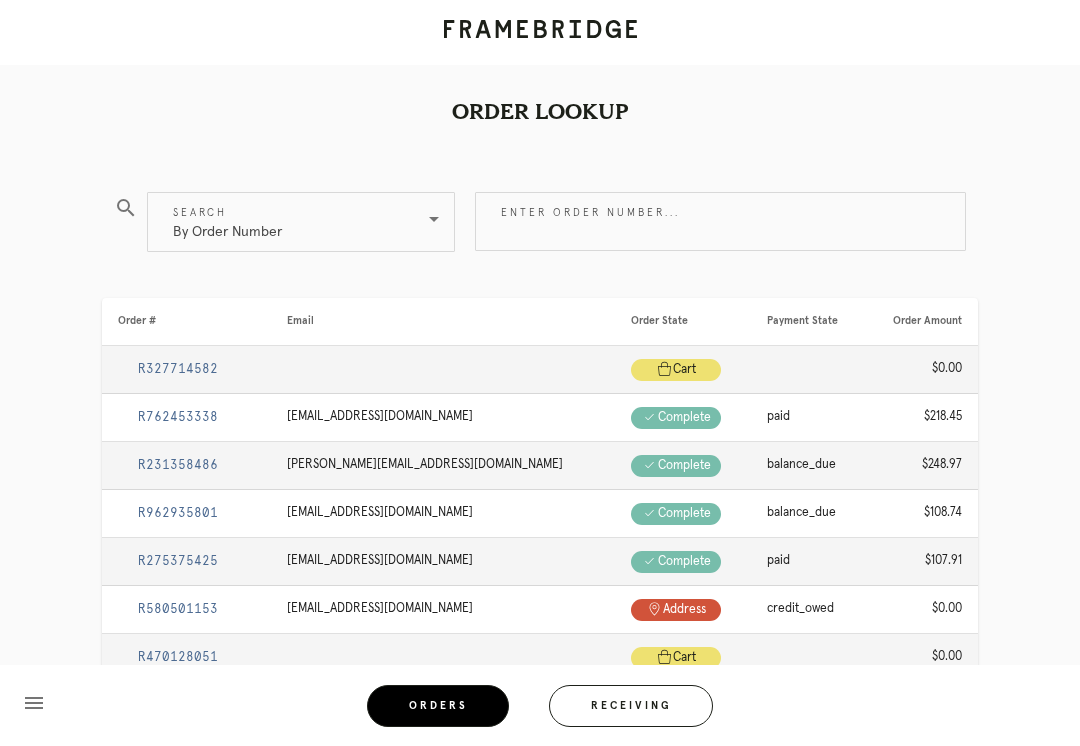 scroll, scrollTop: 0, scrollLeft: 0, axis: both 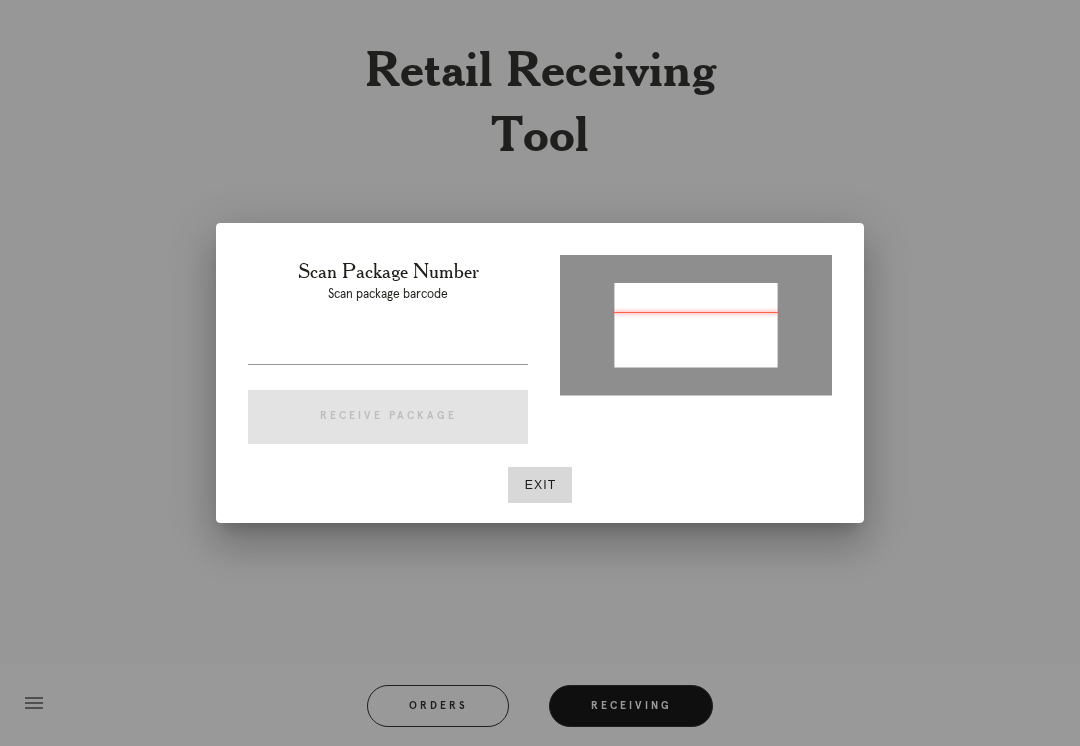 type on "P602961810175980" 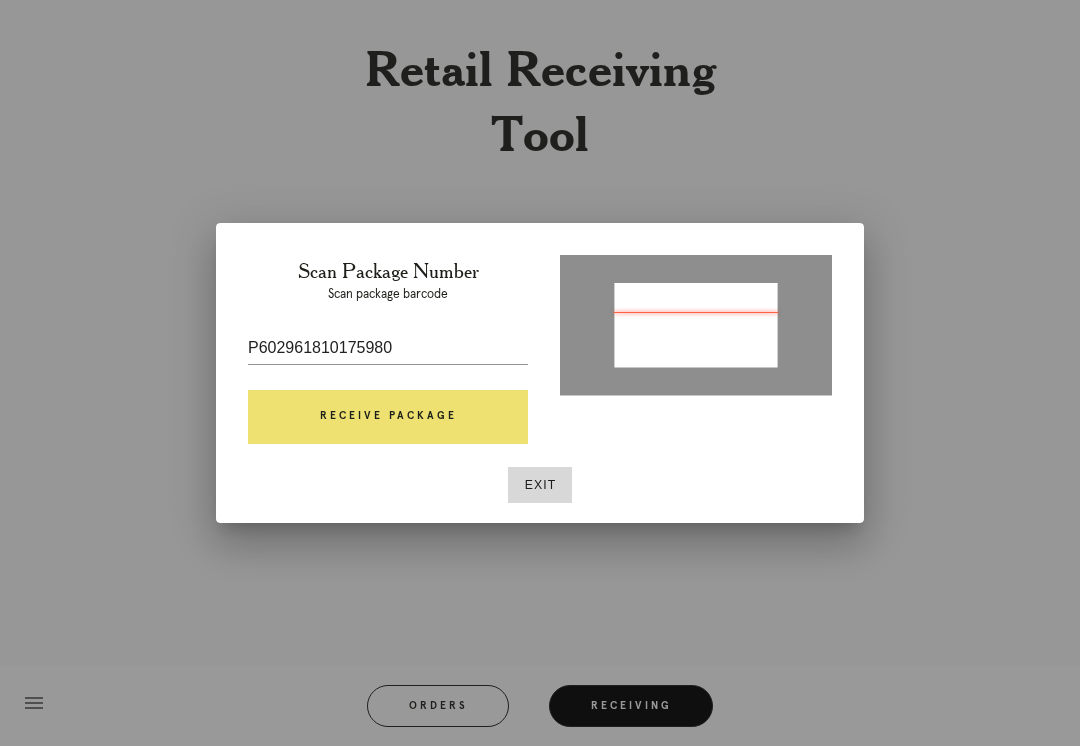 click on "Receive Package" at bounding box center [388, 417] 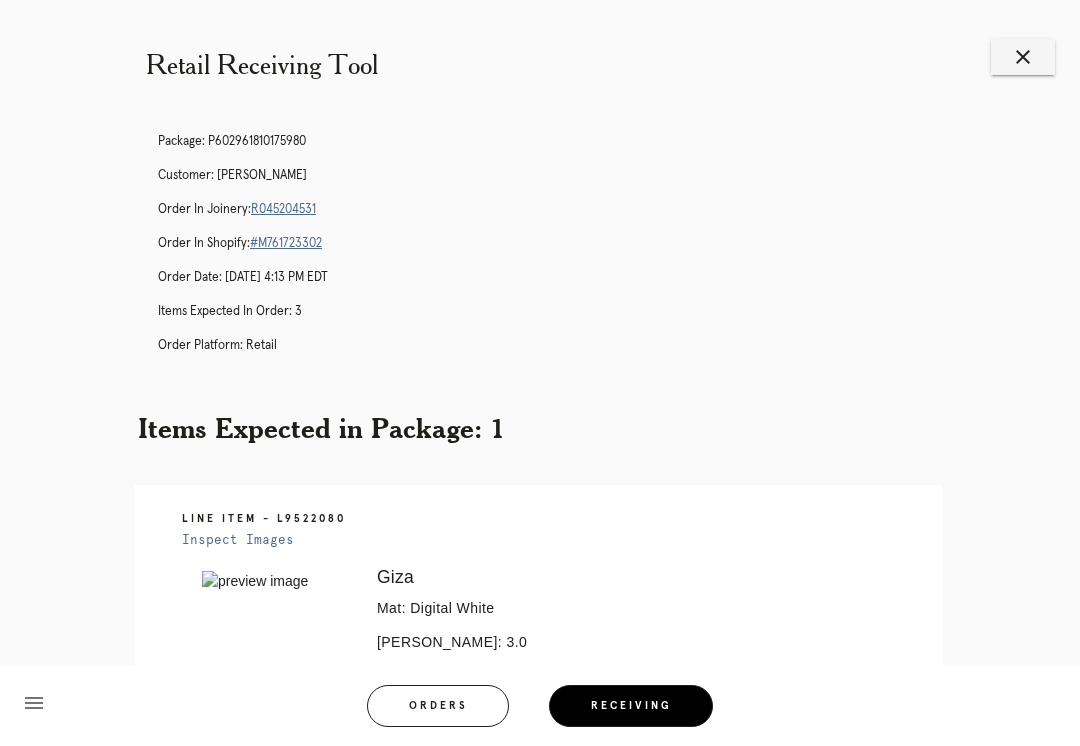click on "R045204531" at bounding box center (283, 209) 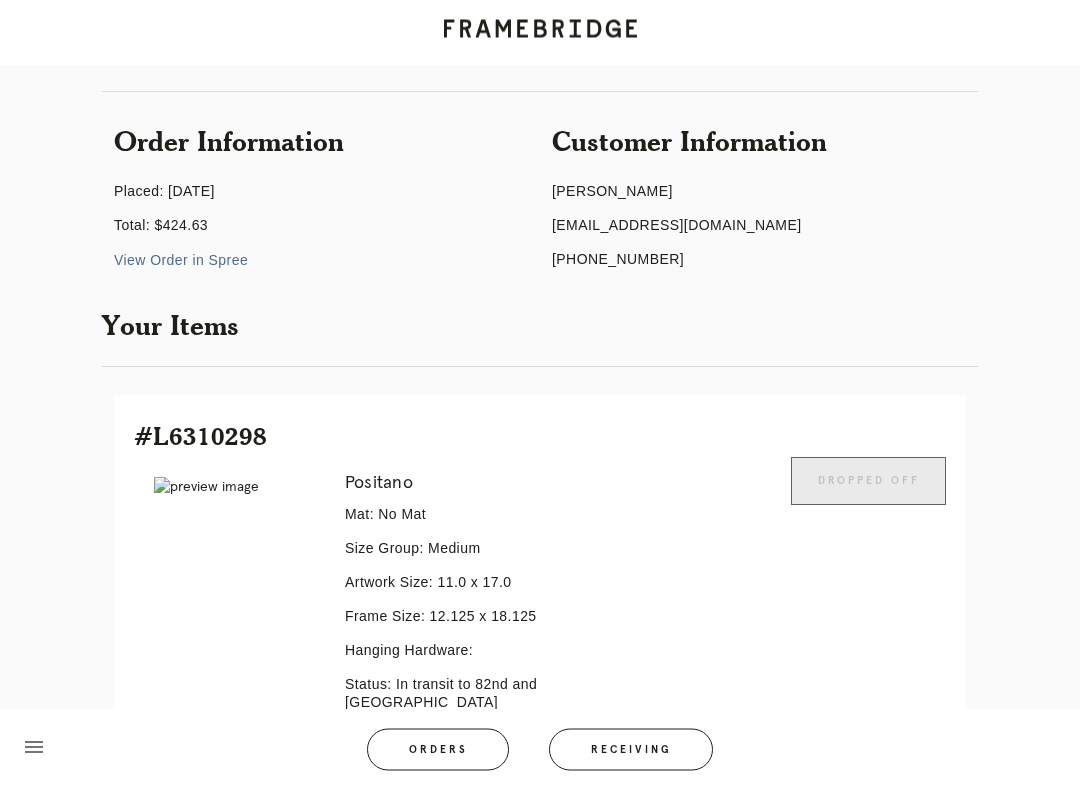 scroll, scrollTop: 127, scrollLeft: 0, axis: vertical 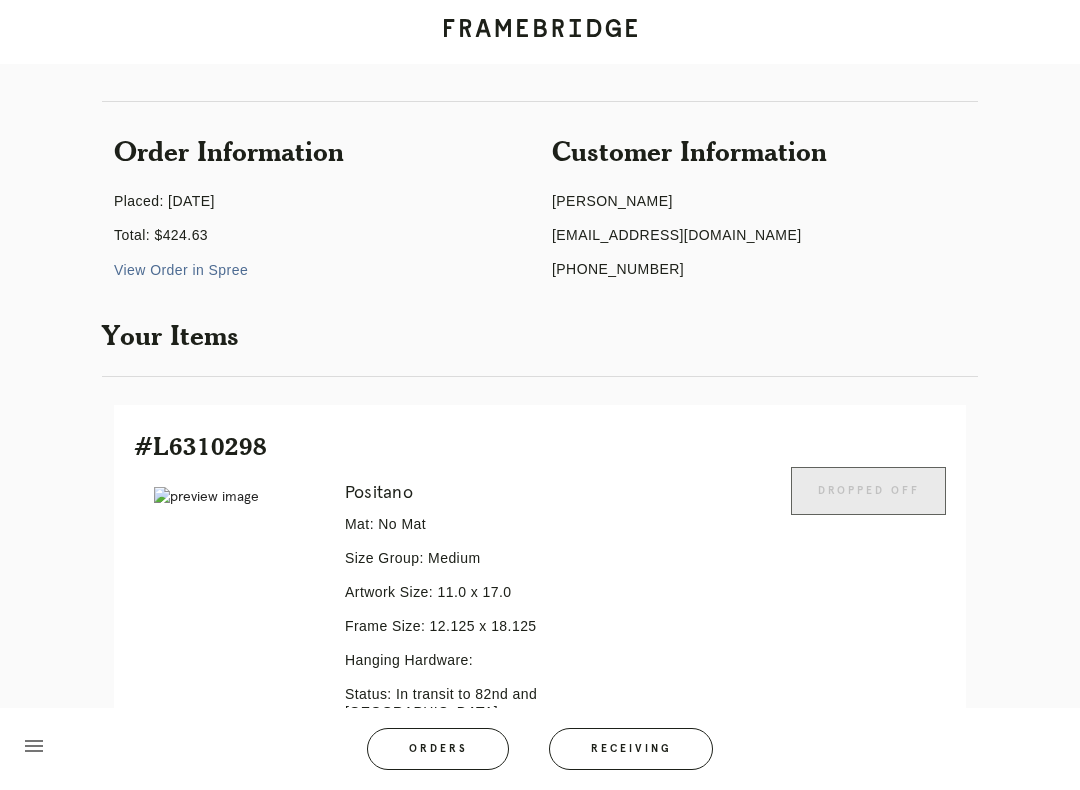 click on "jmkempson@gmail.com" at bounding box center (759, 236) 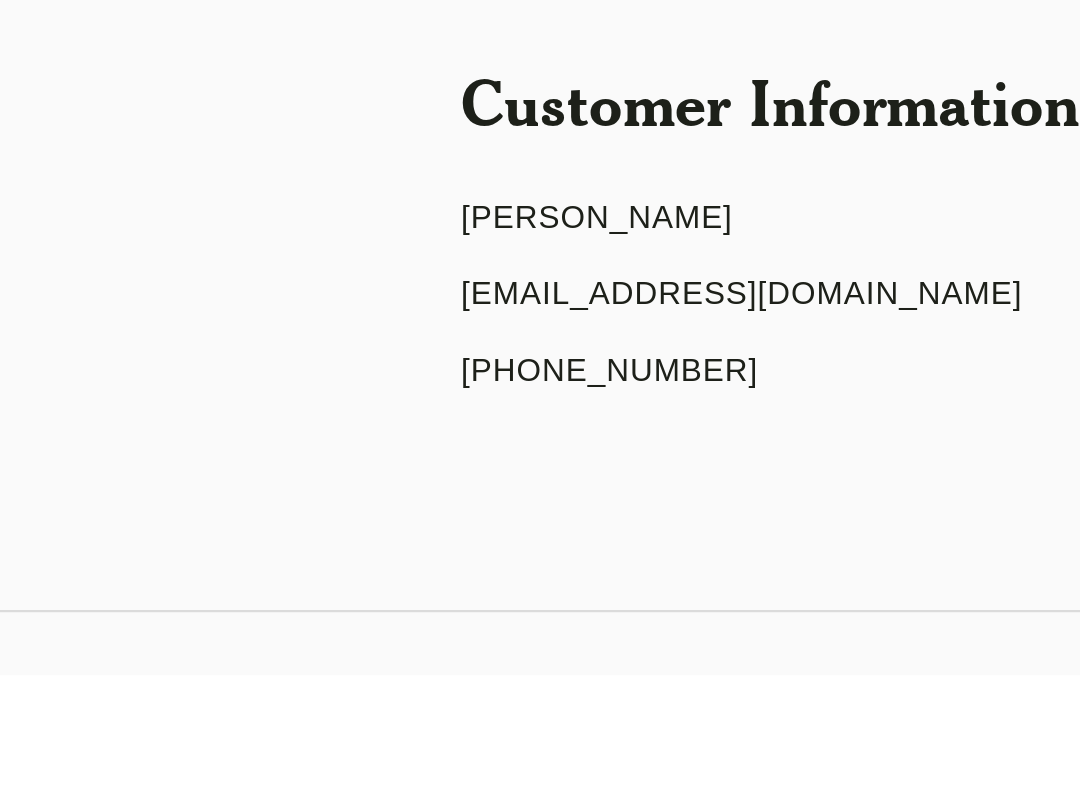 copy on "jmkempson@gmail.com" 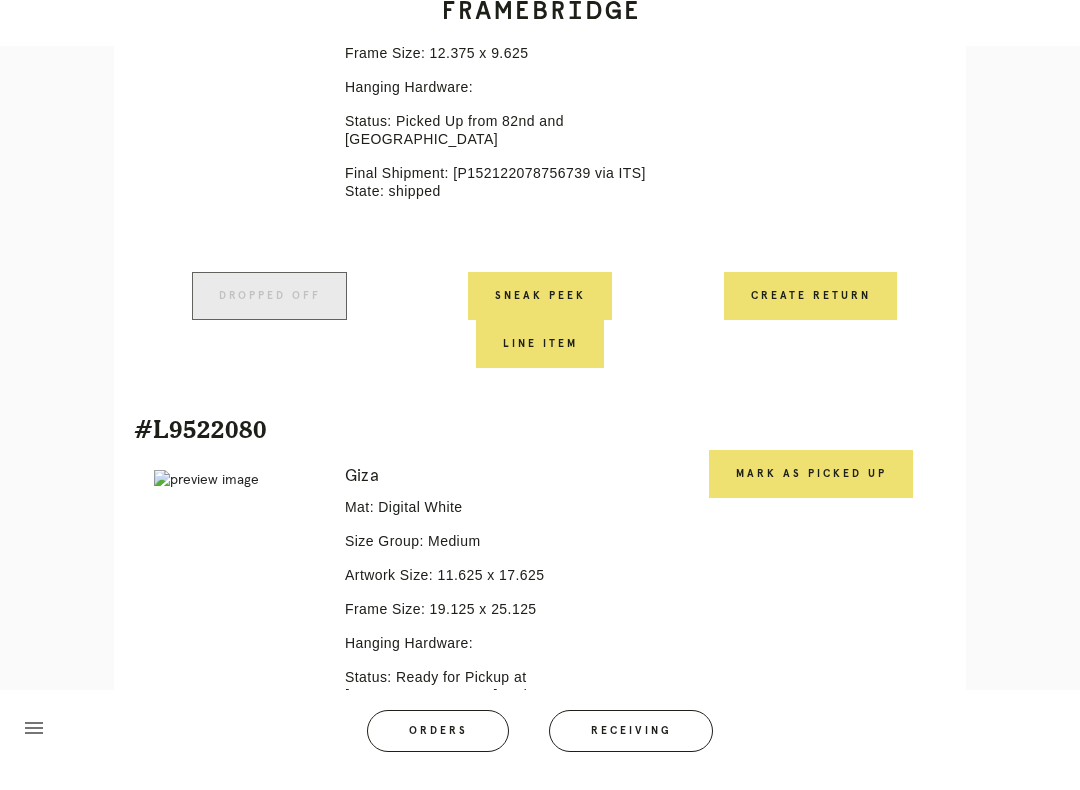 scroll, scrollTop: 1232, scrollLeft: 0, axis: vertical 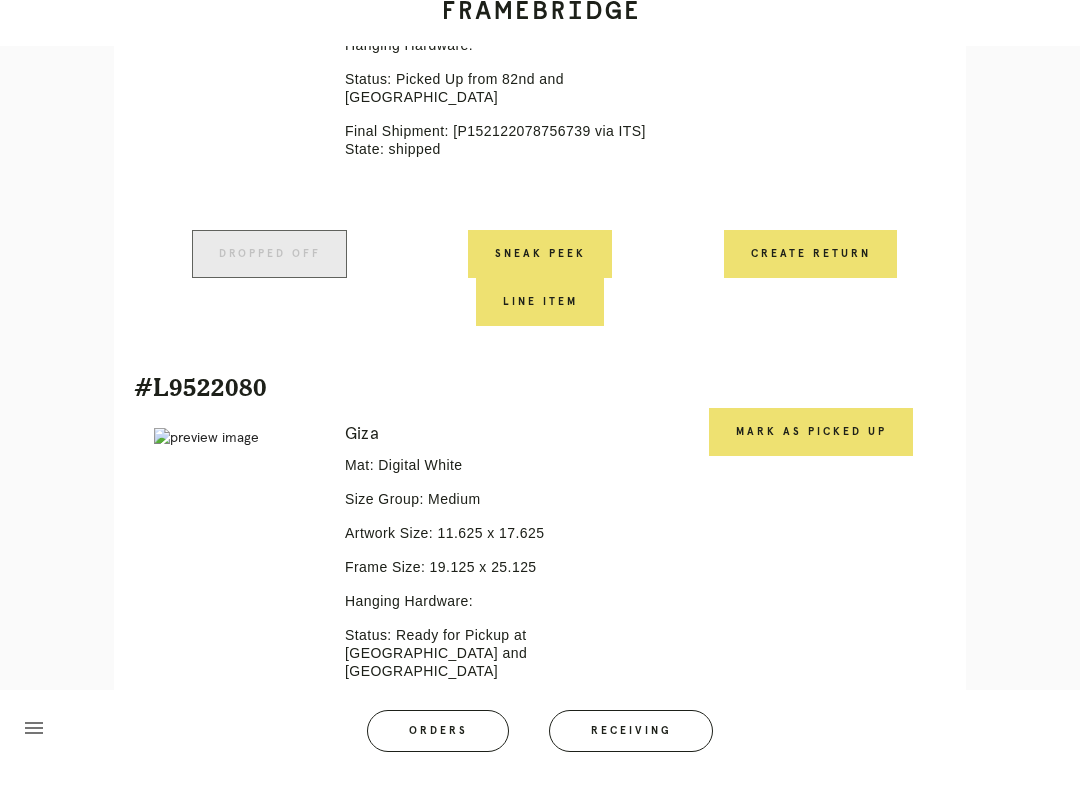 click on "Mark as Picked Up" at bounding box center (811, 451) 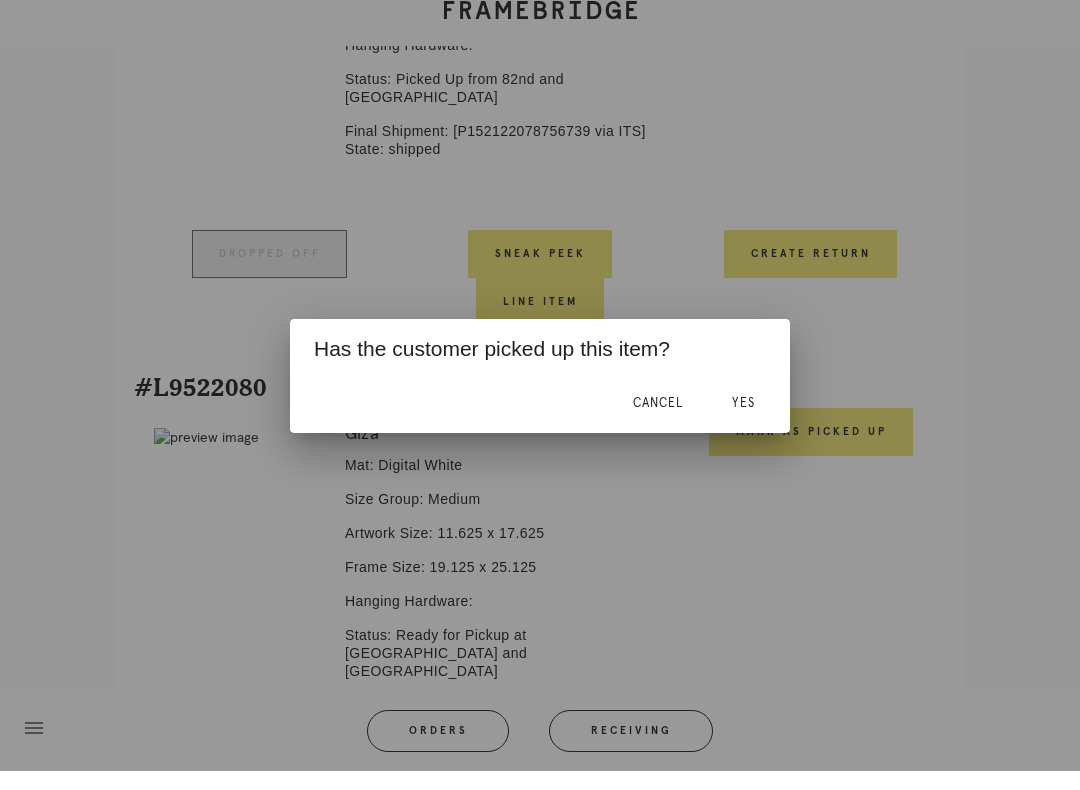 click on "Yes" at bounding box center (743, 422) 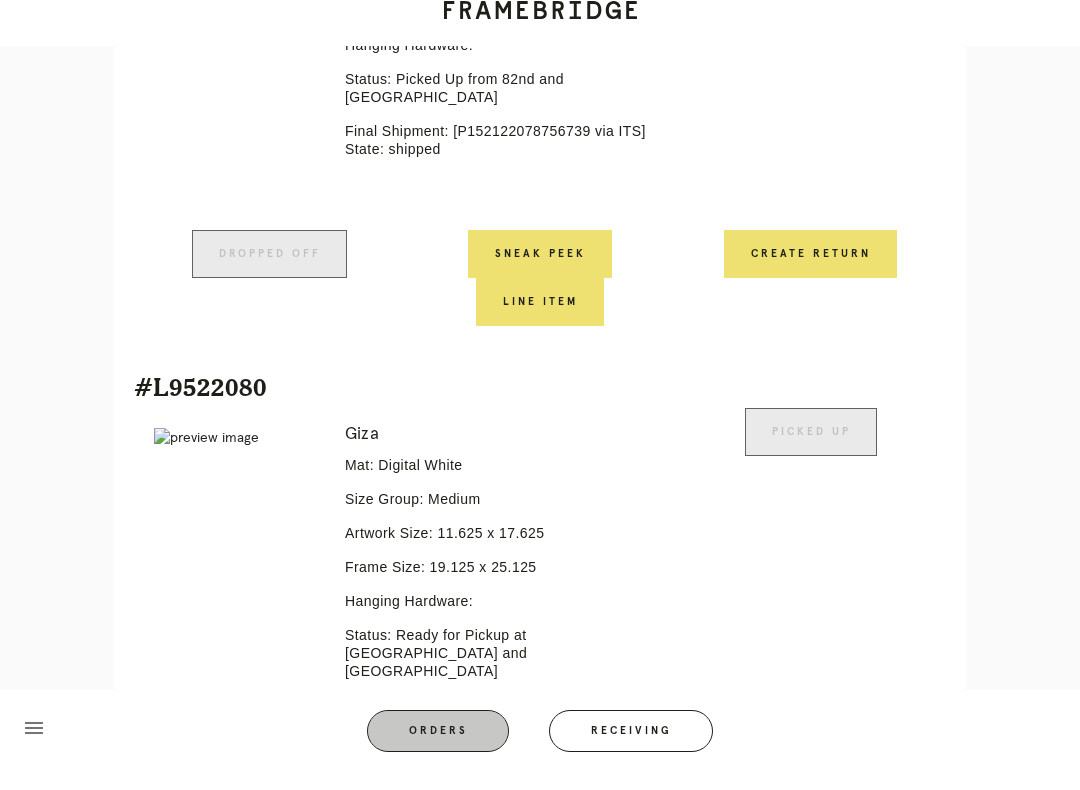 click on "Orders" at bounding box center (438, 750) 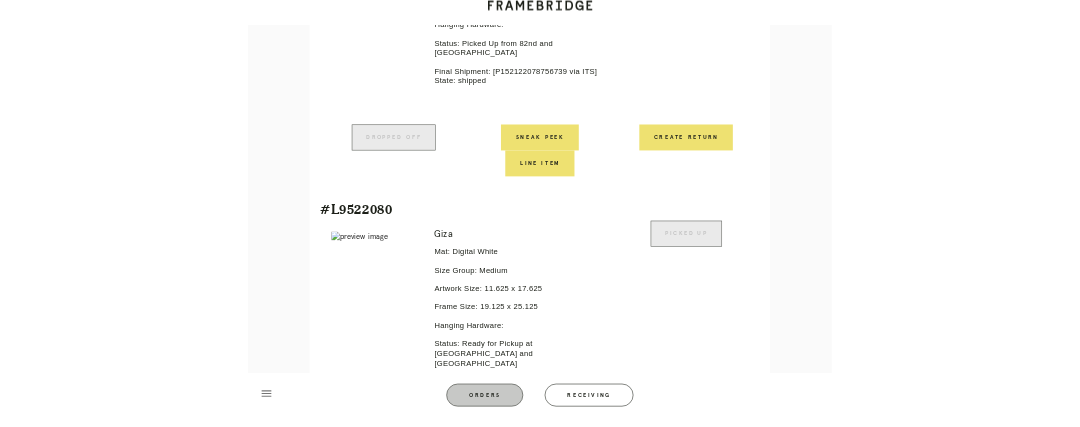 scroll, scrollTop: 0, scrollLeft: 0, axis: both 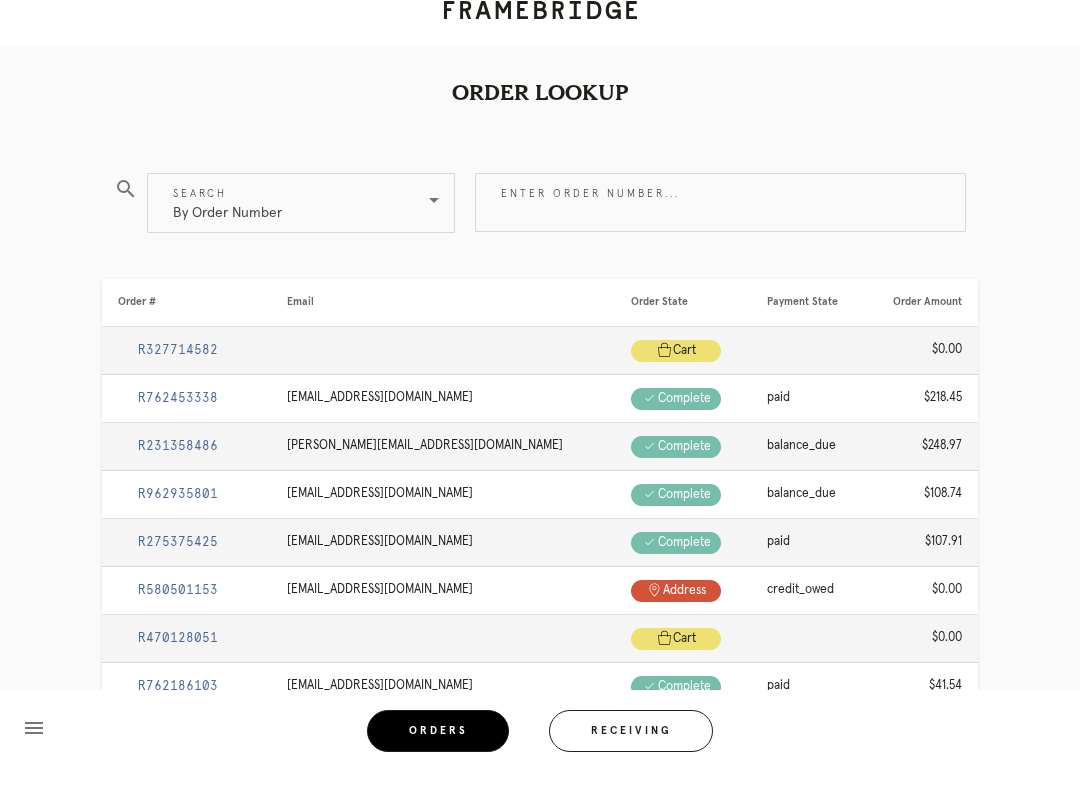 click on "Enter order number..." at bounding box center (720, 221) 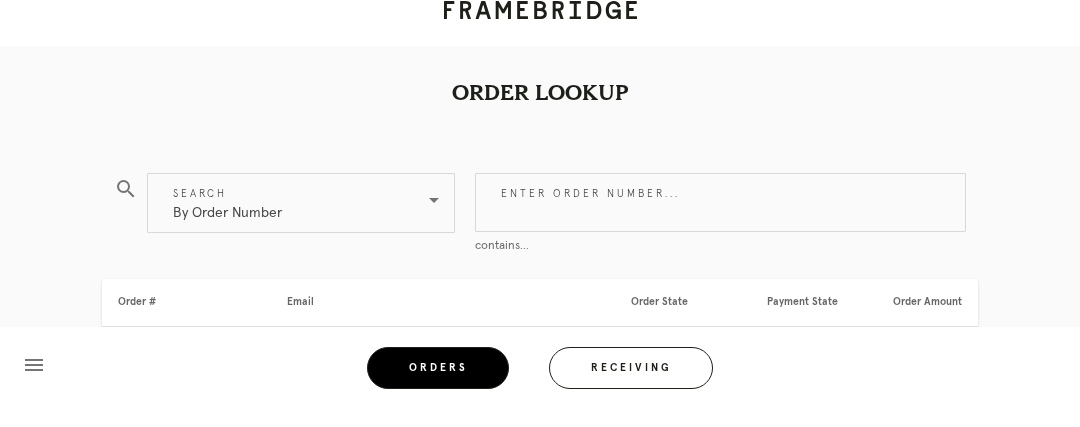 click on "By Order Number" at bounding box center (287, 222) 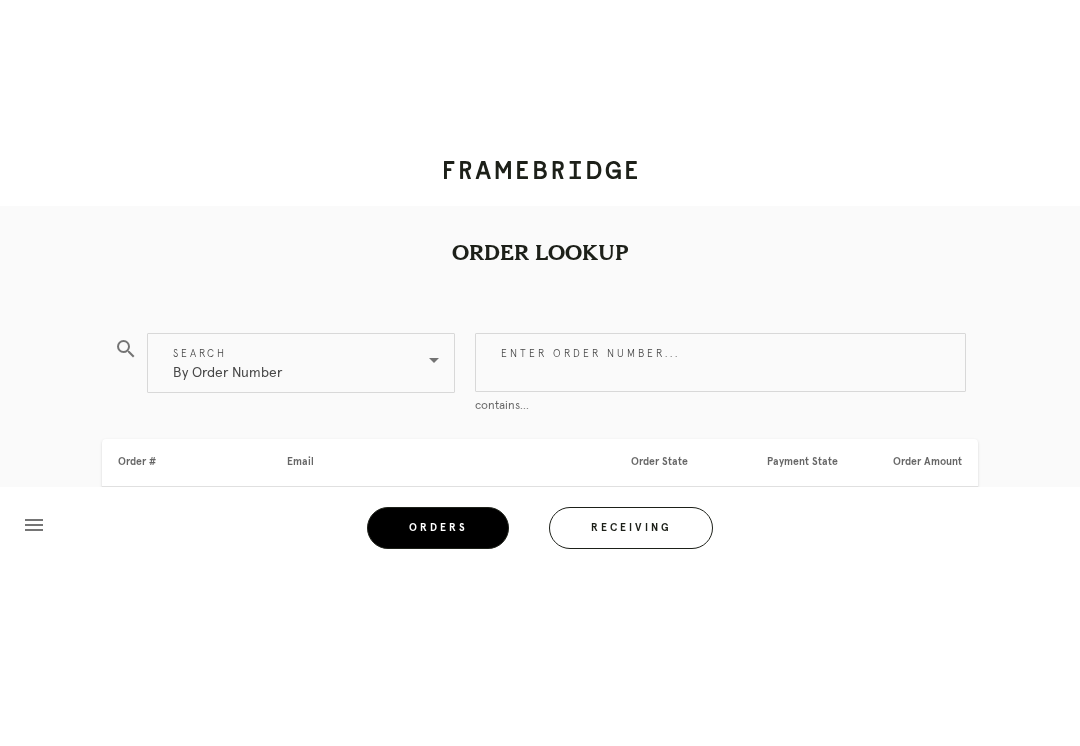 scroll, scrollTop: 19, scrollLeft: 0, axis: vertical 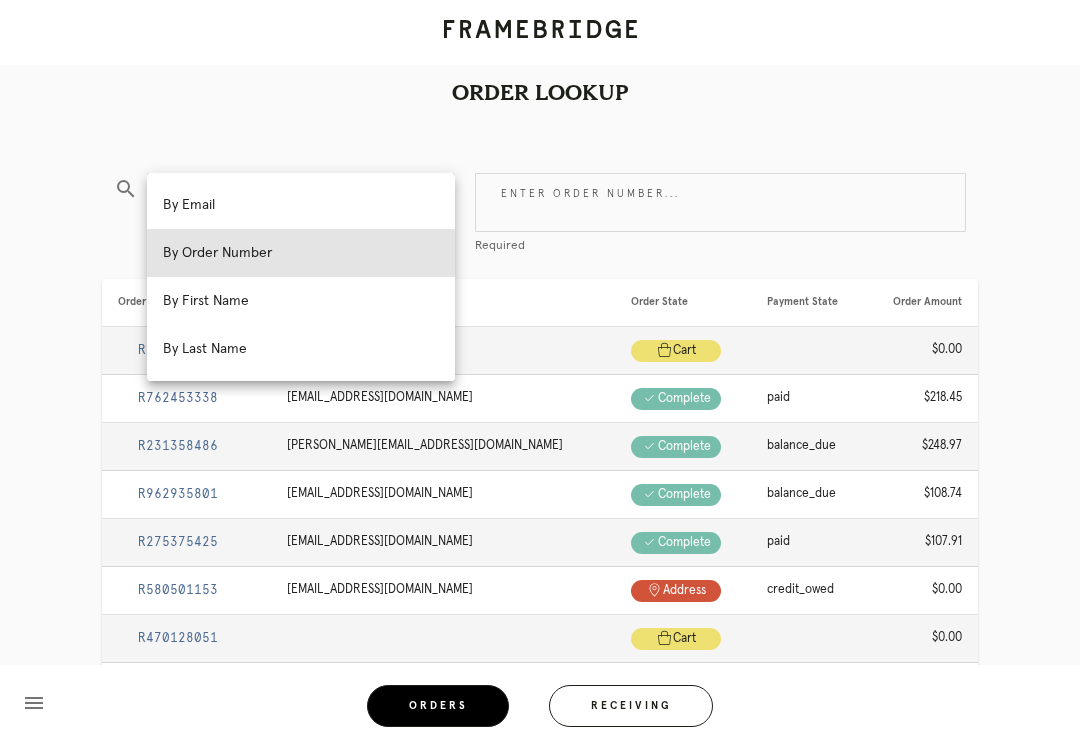 click on "By Email" at bounding box center (301, 205) 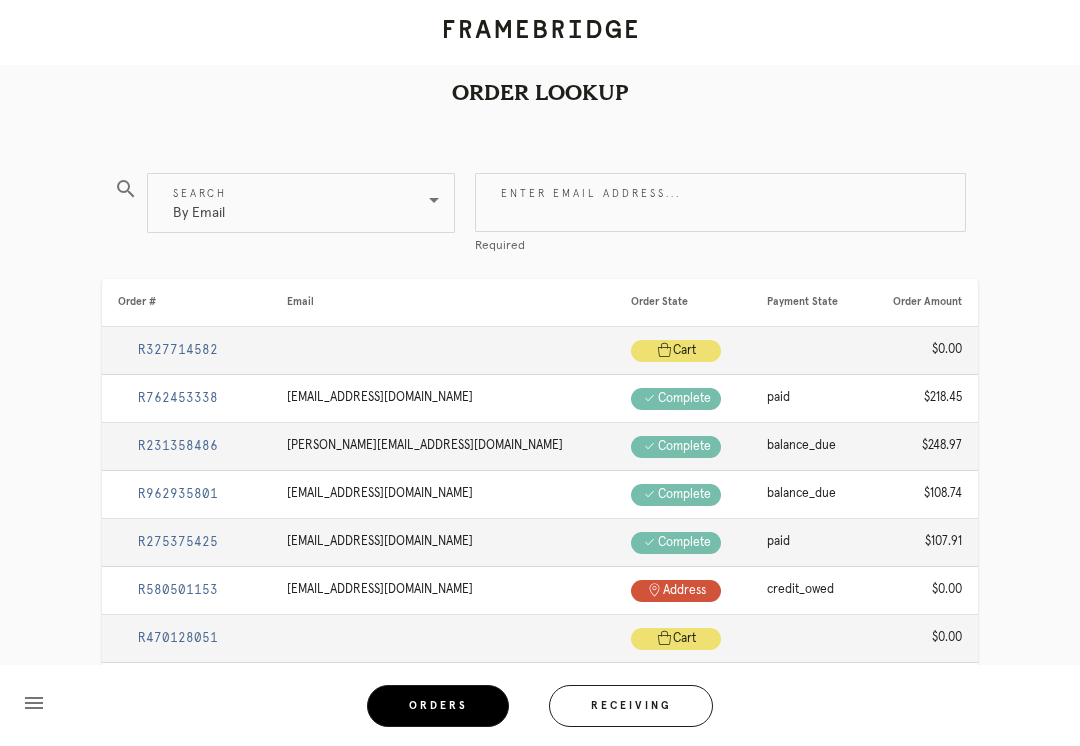 click on "Enter email address..." at bounding box center [720, 202] 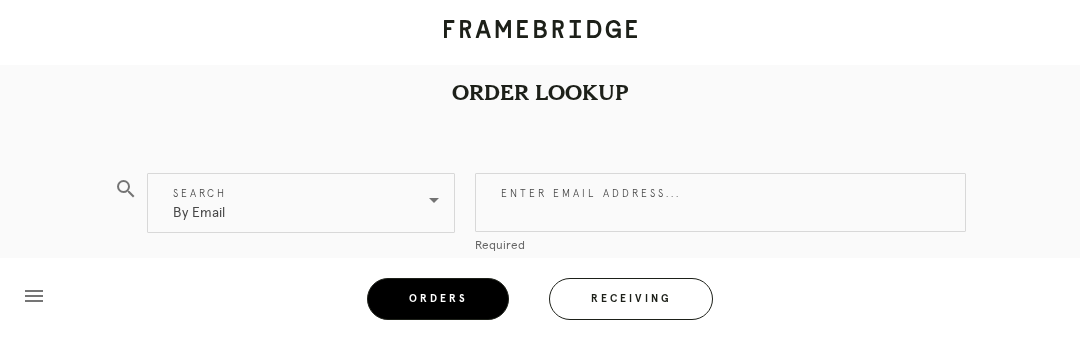 click on "Enter email address..." at bounding box center (720, 202) 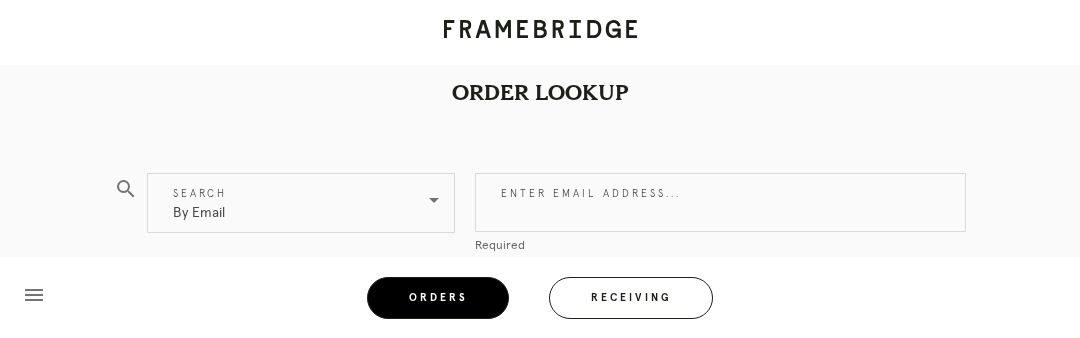 paste on "jmkempson@gmail.com" 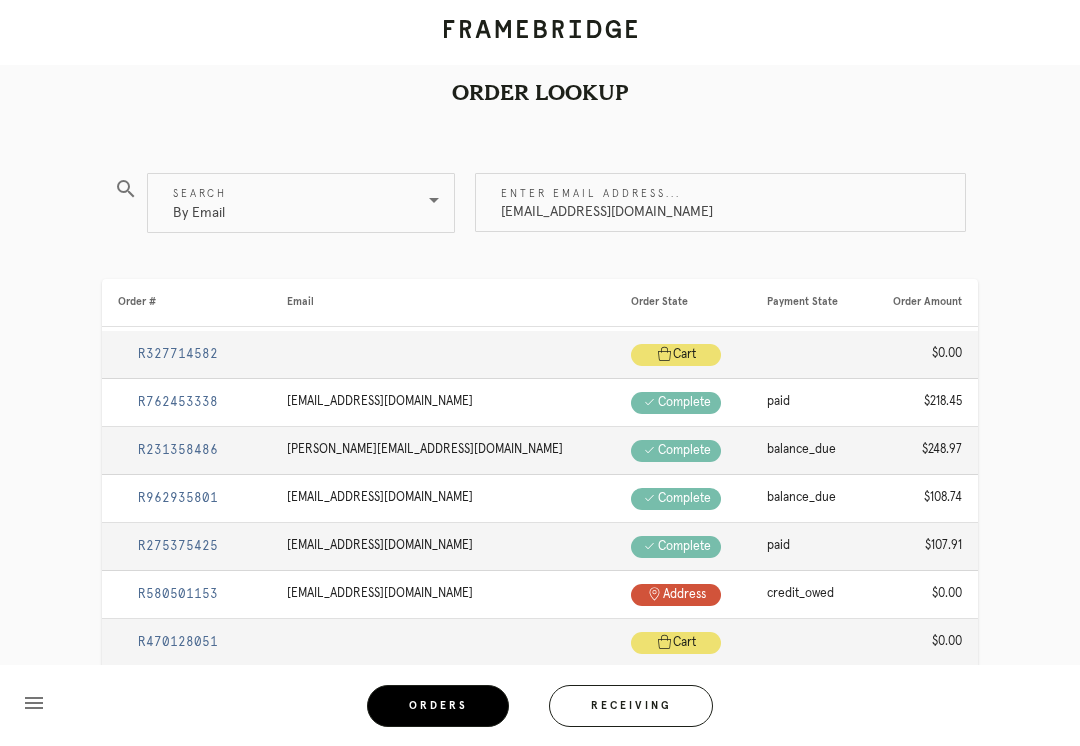 scroll, scrollTop: 0, scrollLeft: 0, axis: both 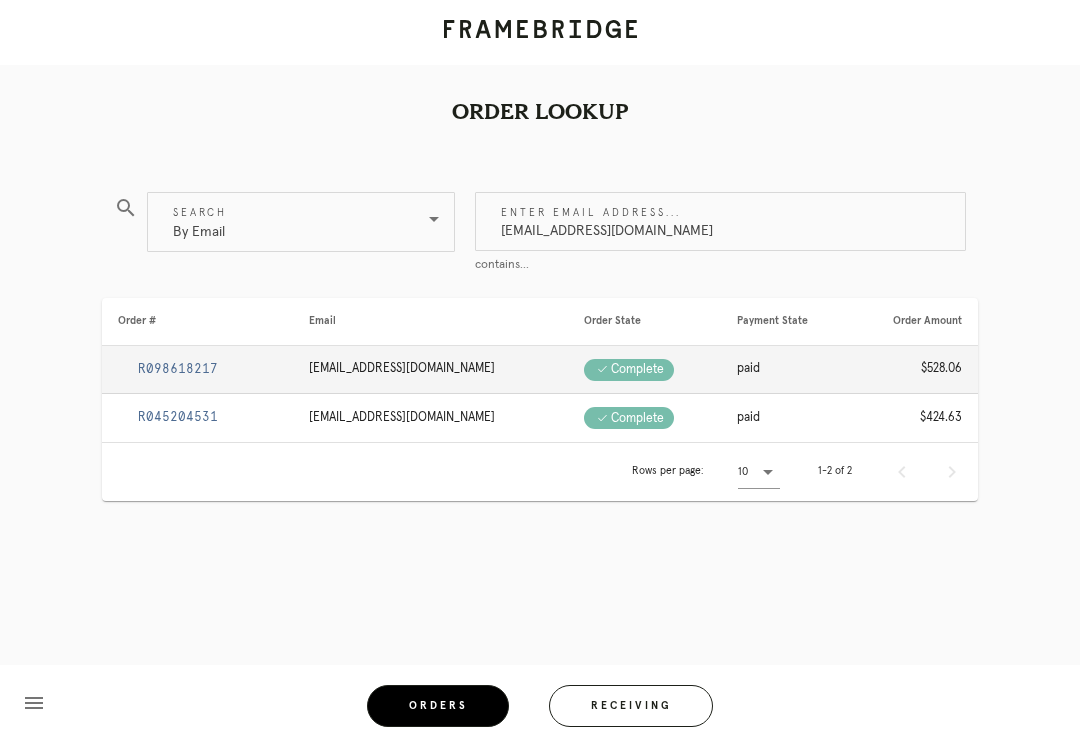 click on "R098618217" at bounding box center (178, 369) 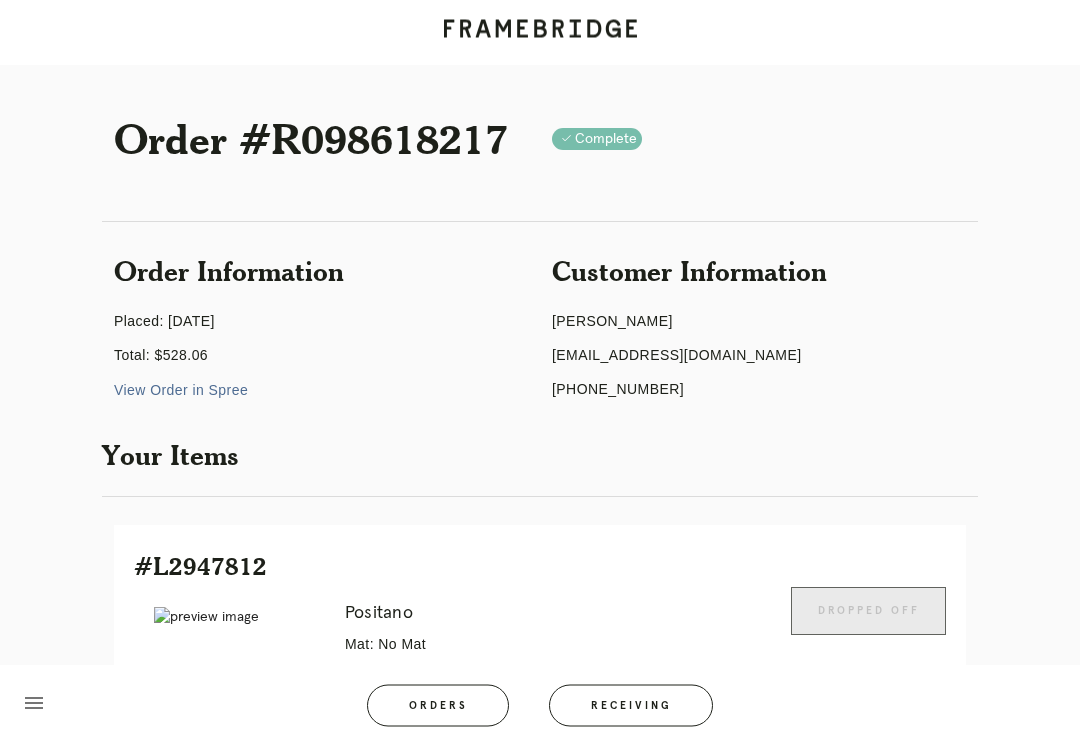 scroll, scrollTop: 0, scrollLeft: 0, axis: both 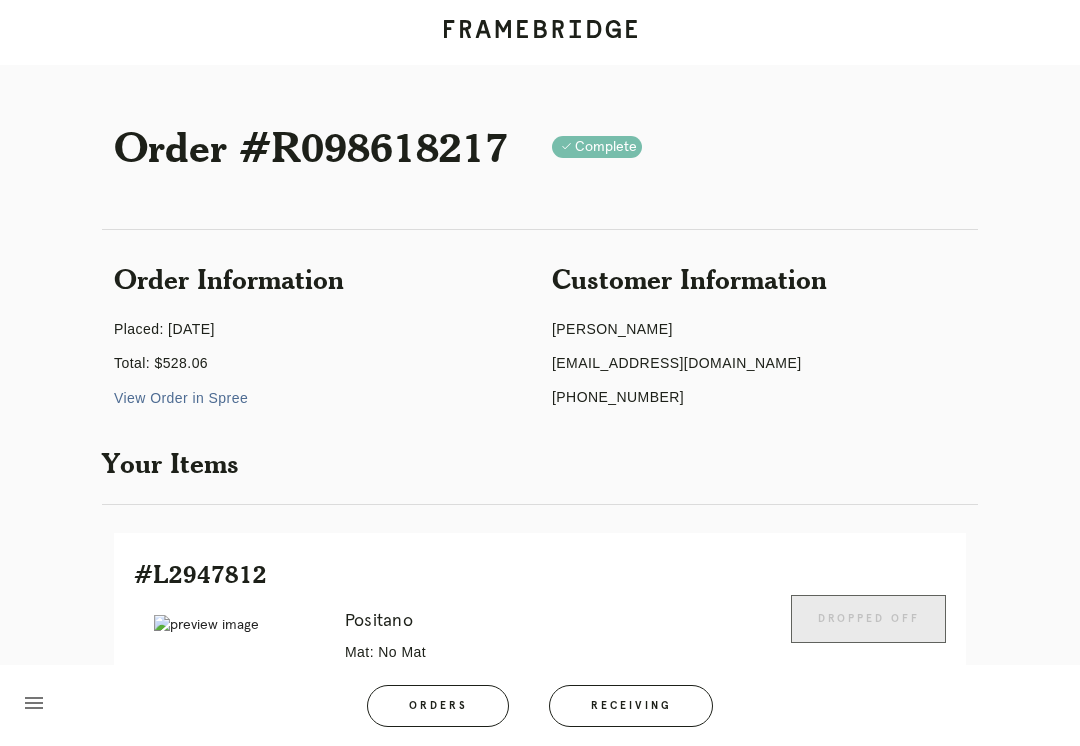 click on "Order #R098618217
Check
.a {
fill: #1d2019;
}
complete
Order Information
Placed: 6/5/2025
Total: $528.06
View Order in Spree
Customer Information
Jenny Kempson
jmkempson@gmail.com
+12065126056
Your Items     #L2947812
Error retreiving frame spec #9579489
Positano
Mat: No Mat
Size Group: Extra Large
Artwork Size:
17.625
x
30.125
Frame Size:
18.75
x
31.25
Hanging Hardware:
Status:
In transit to 82nd and Columbus
Final Shipment:
[P820018470015738 via ITS] State: shipped
Dropped off
Sneak Peek
Line Item
#L6237429
Paris" at bounding box center (540, 1050) 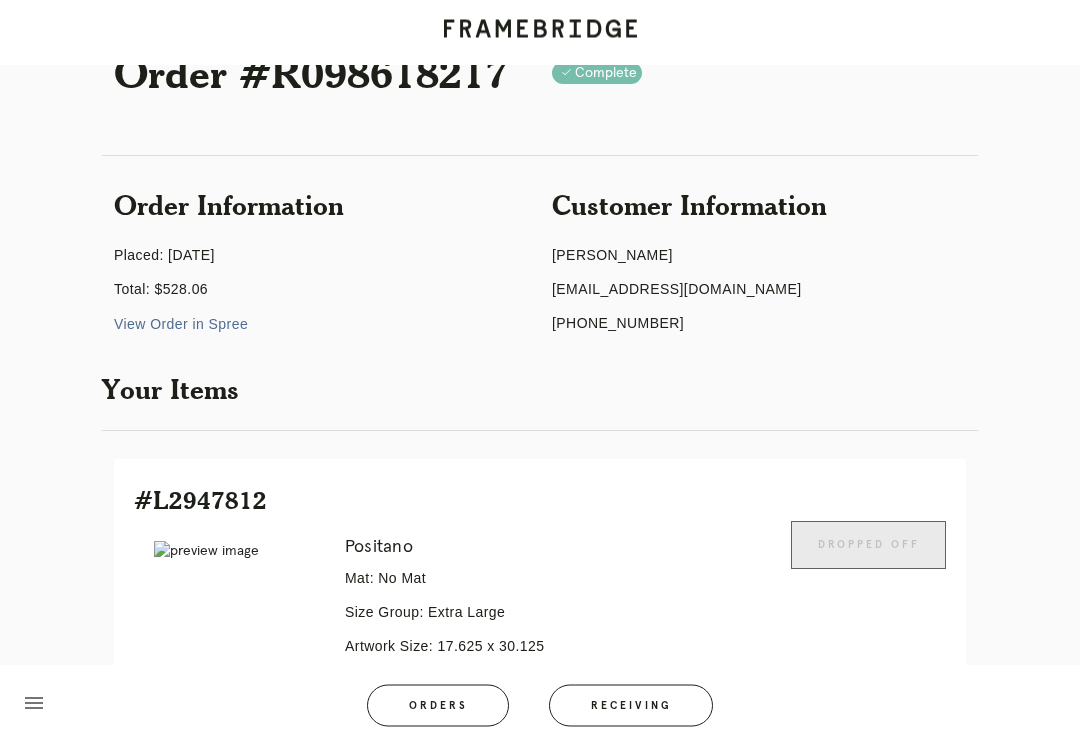 scroll, scrollTop: 0, scrollLeft: 0, axis: both 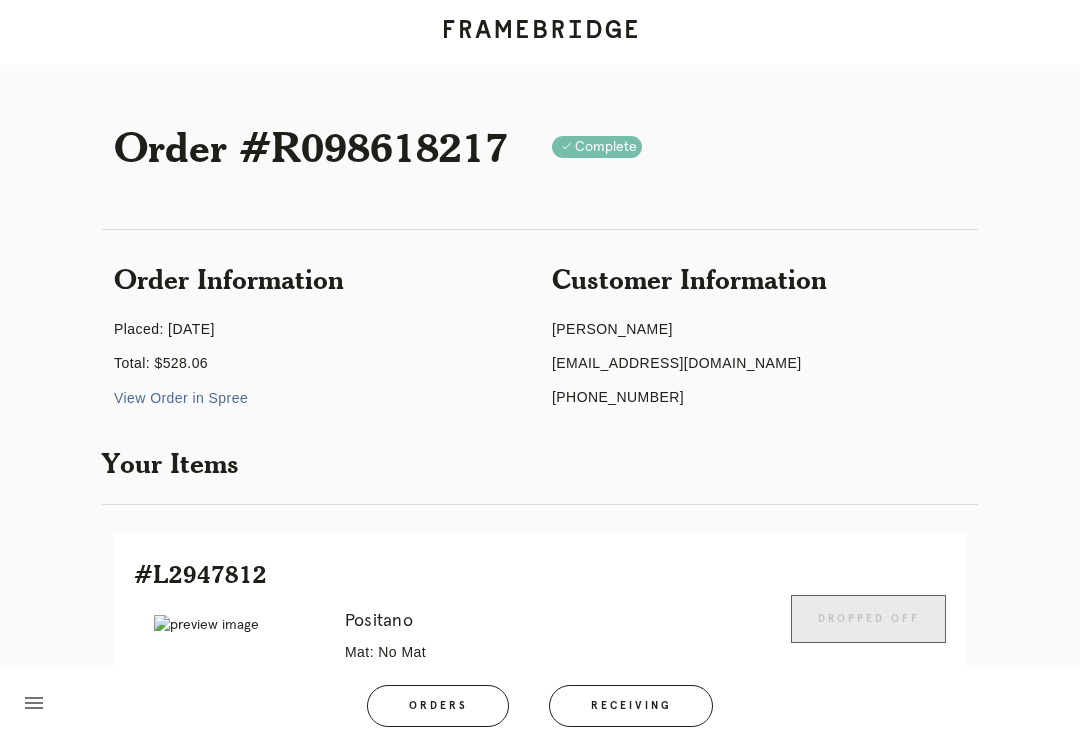 click on "Receiving" at bounding box center (631, 706) 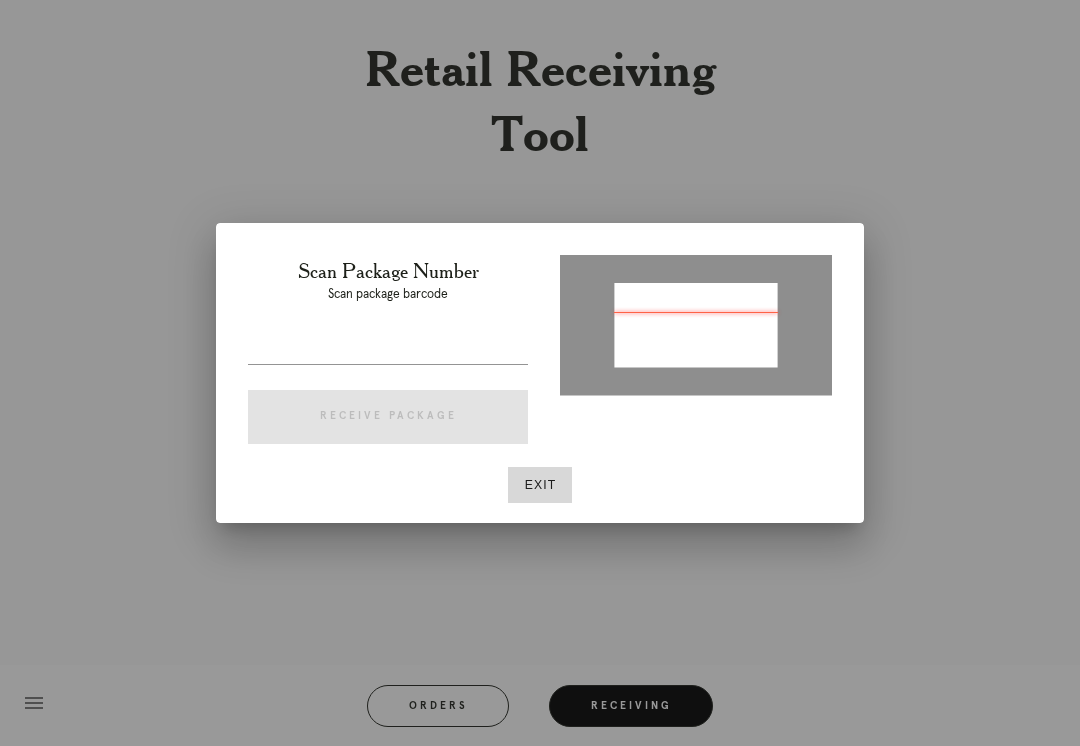 type on "P693822585518348" 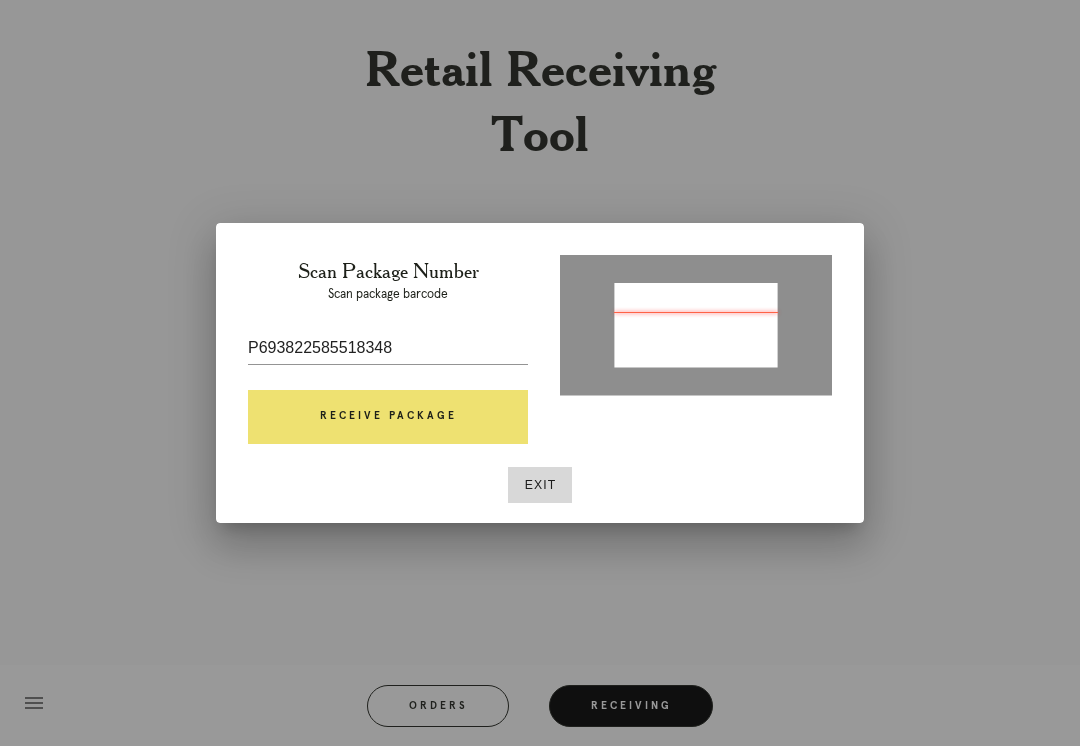 click on "Receive Package" at bounding box center (388, 417) 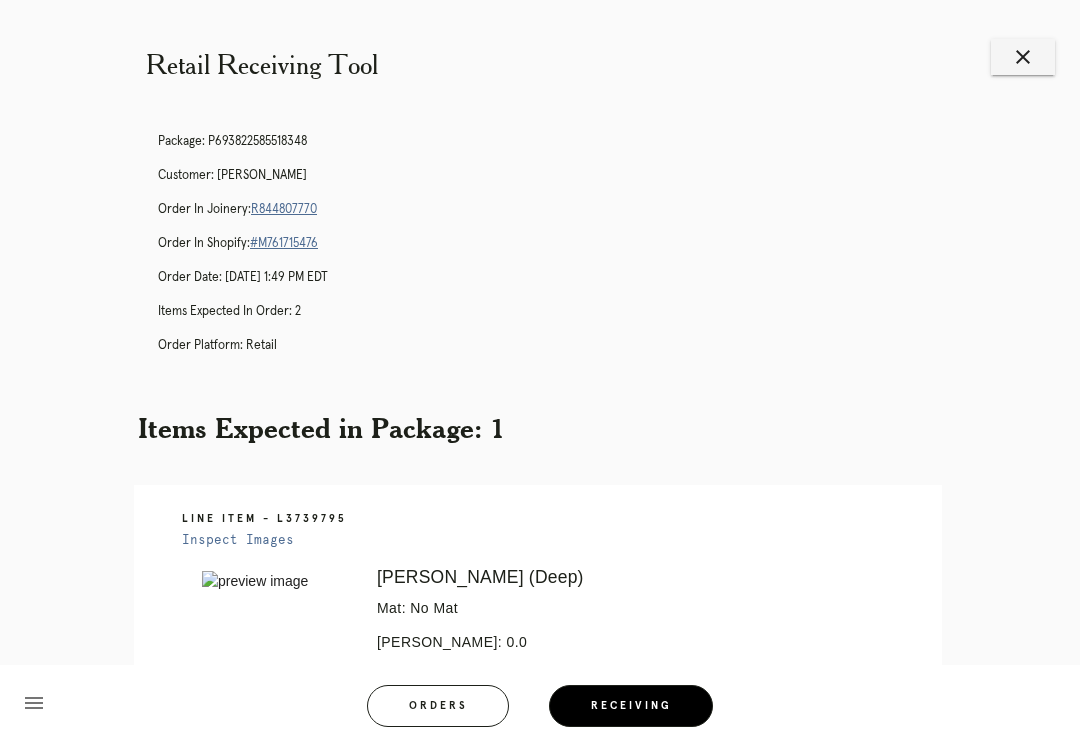 click at bounding box center [275, 581] 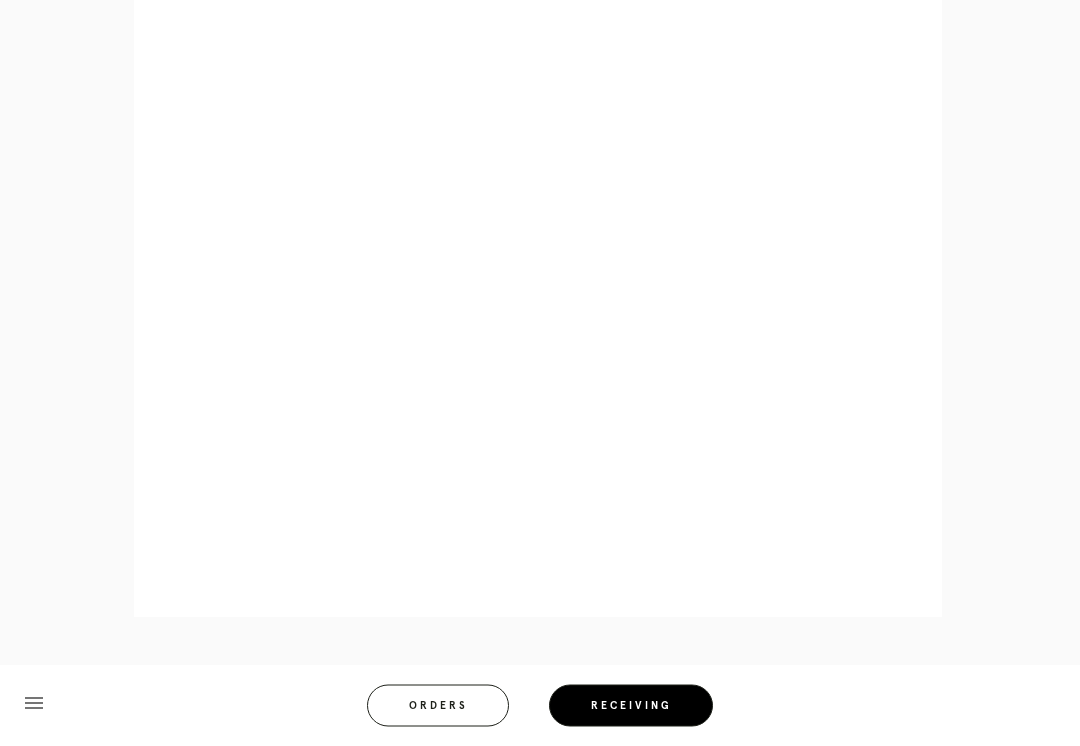 scroll, scrollTop: 946, scrollLeft: 0, axis: vertical 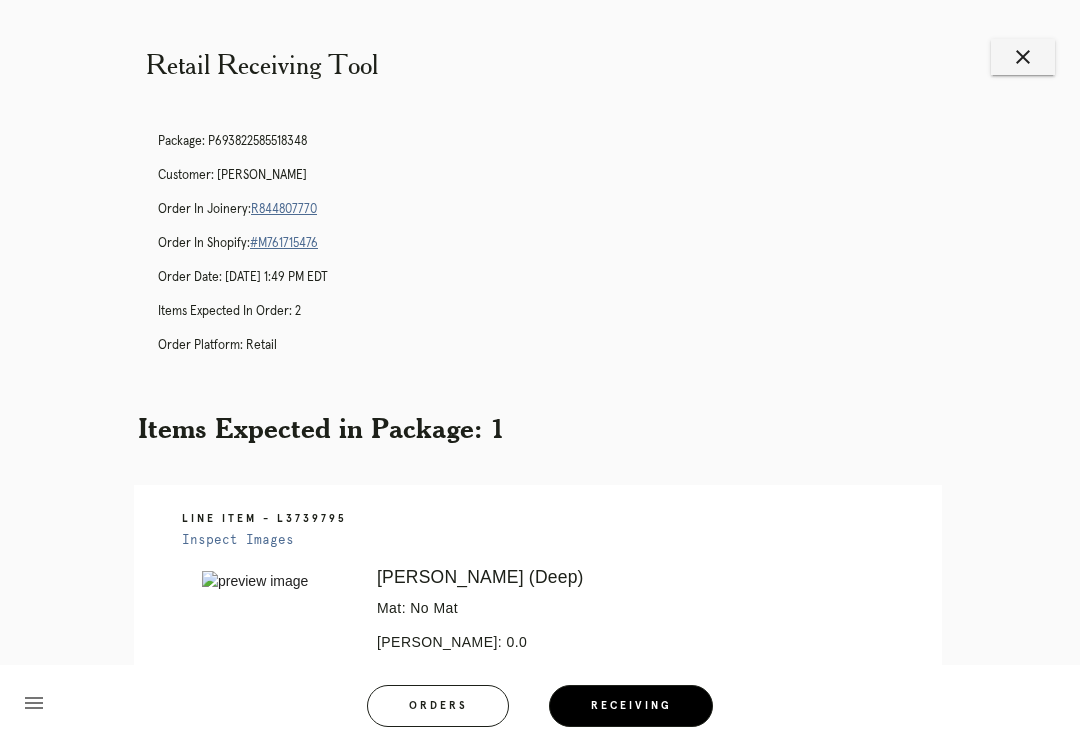click on "close" at bounding box center [1023, 57] 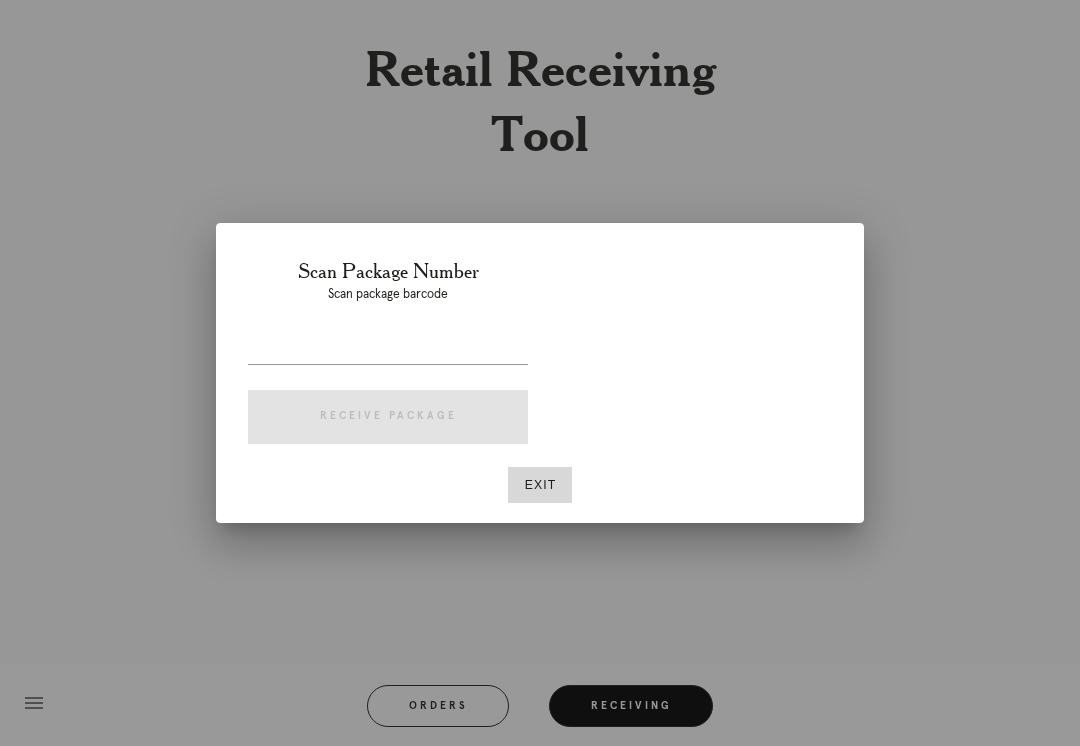 scroll, scrollTop: 0, scrollLeft: 0, axis: both 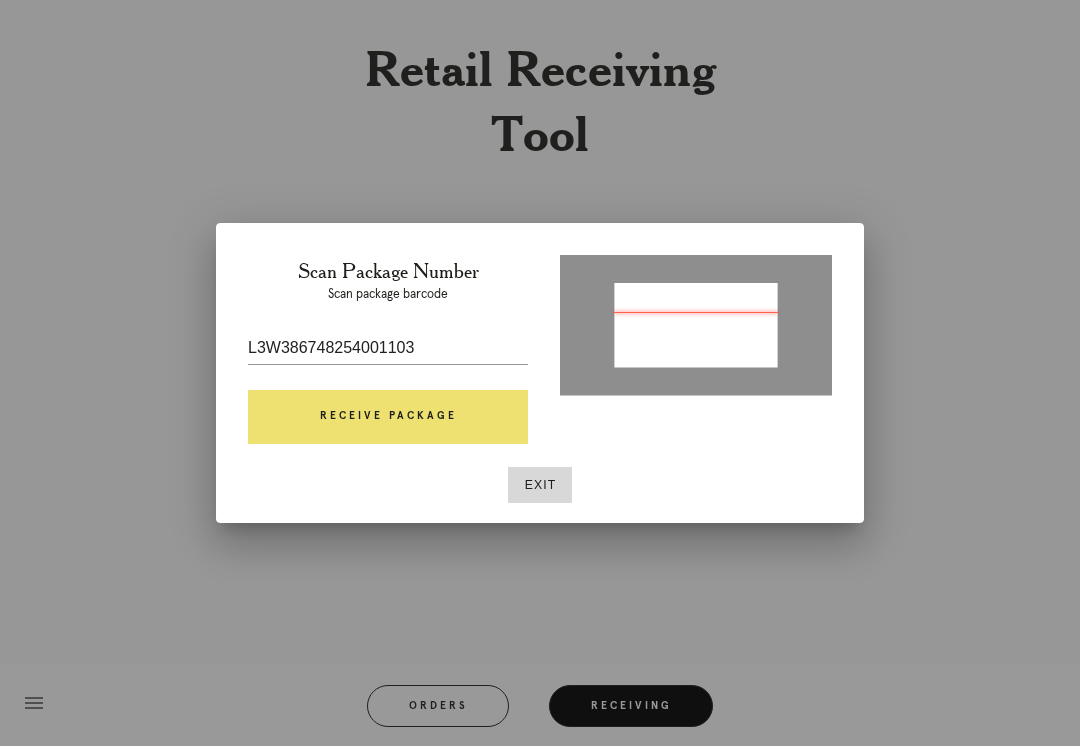 click on "Receive Package" at bounding box center [388, 417] 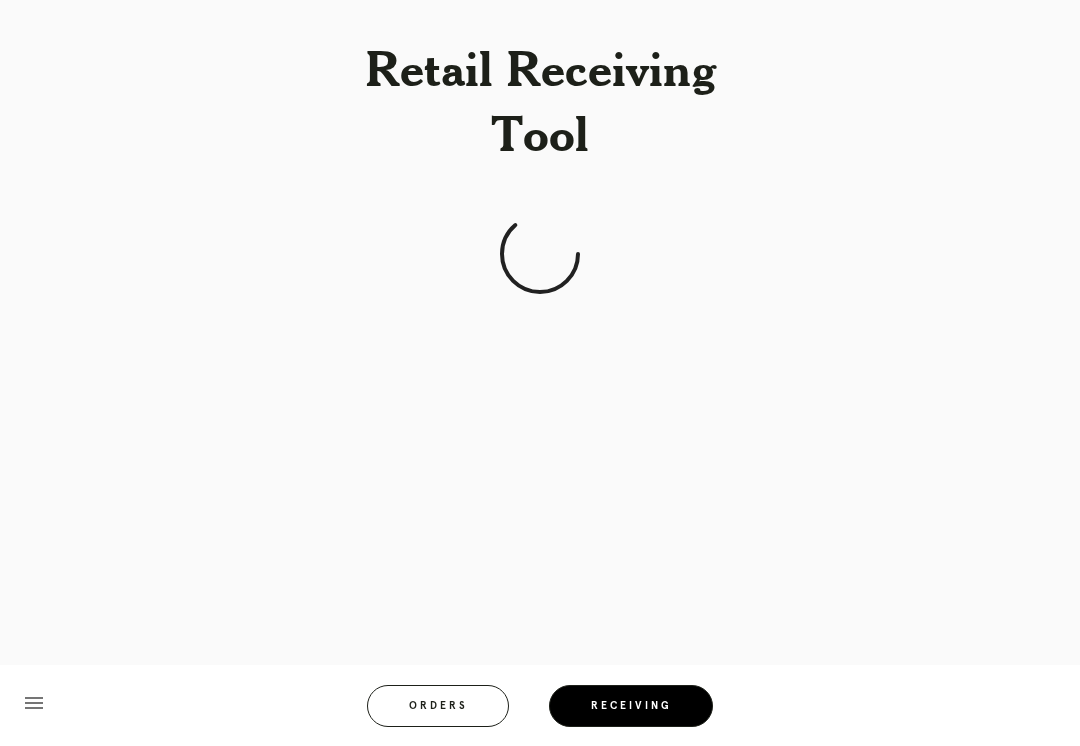 click on "Receiving" at bounding box center (631, 706) 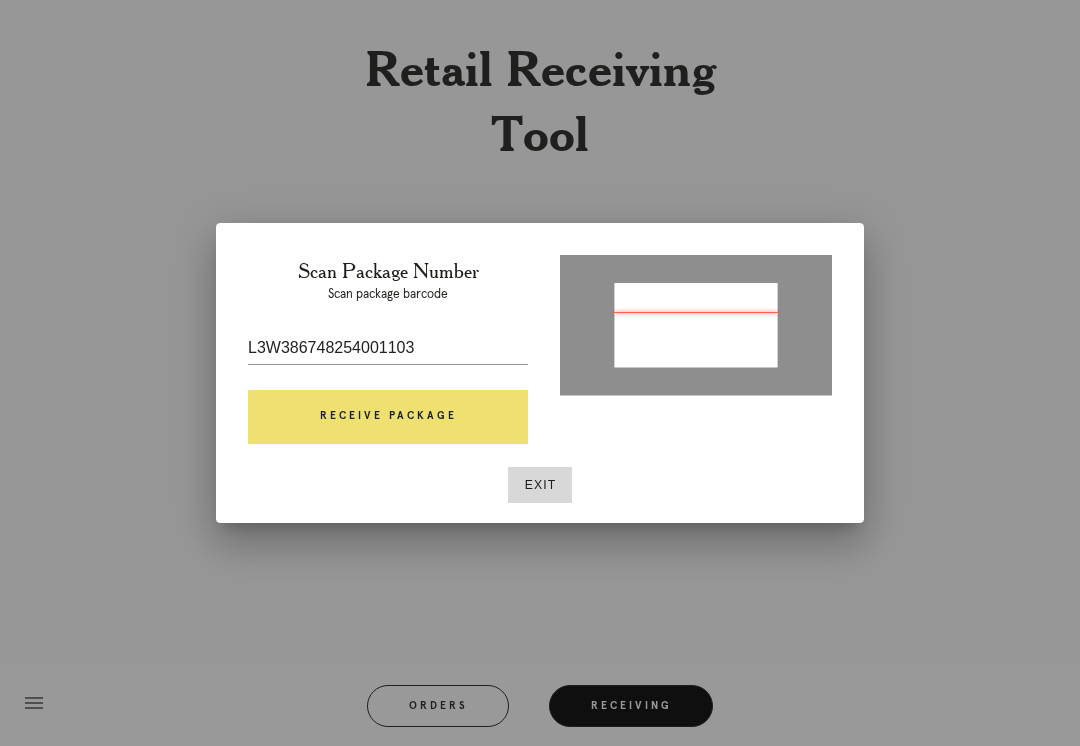 type on "P737251555193460" 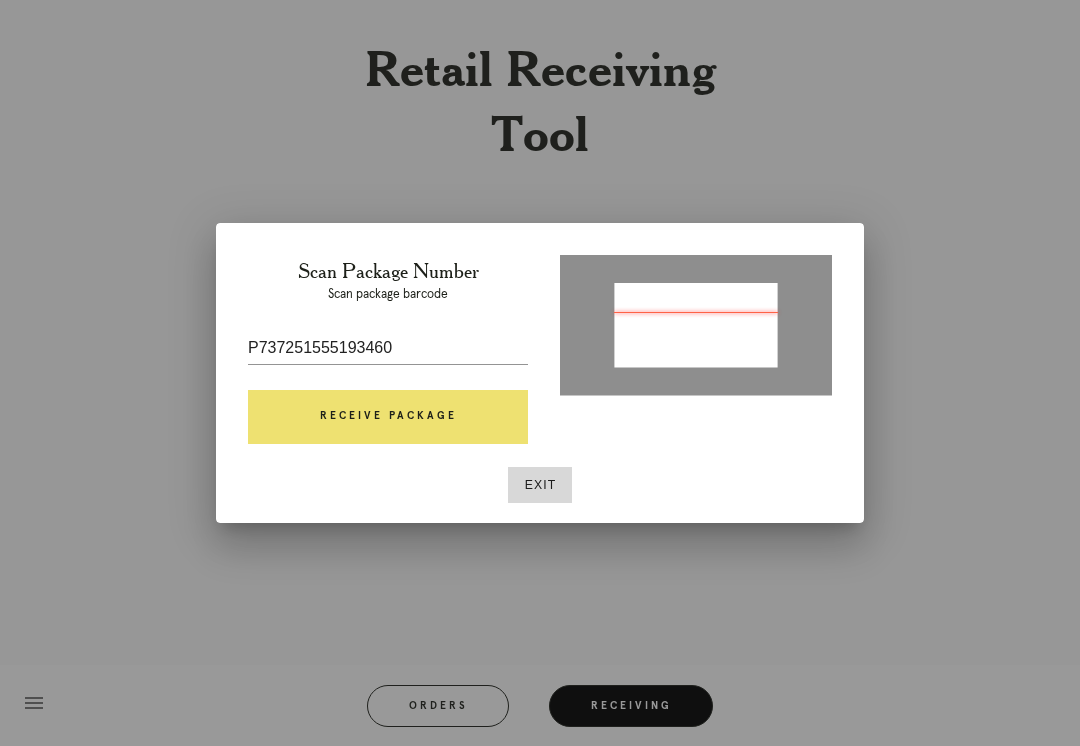 click on "Receive Package" at bounding box center [388, 417] 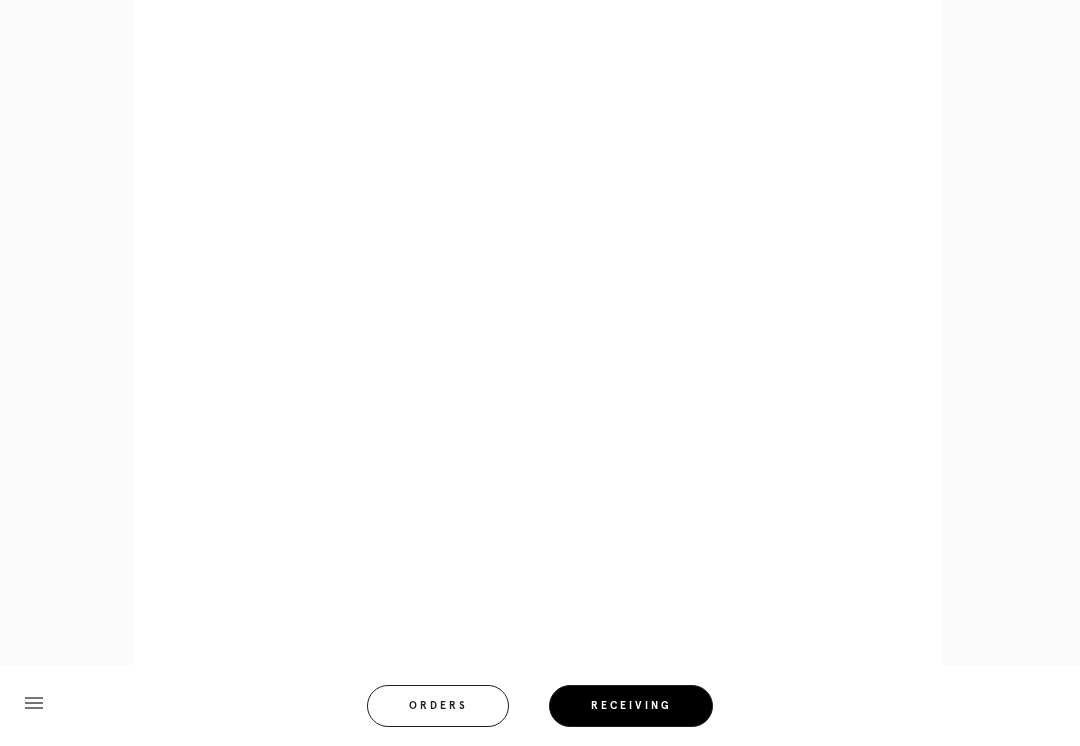 scroll, scrollTop: 928, scrollLeft: 0, axis: vertical 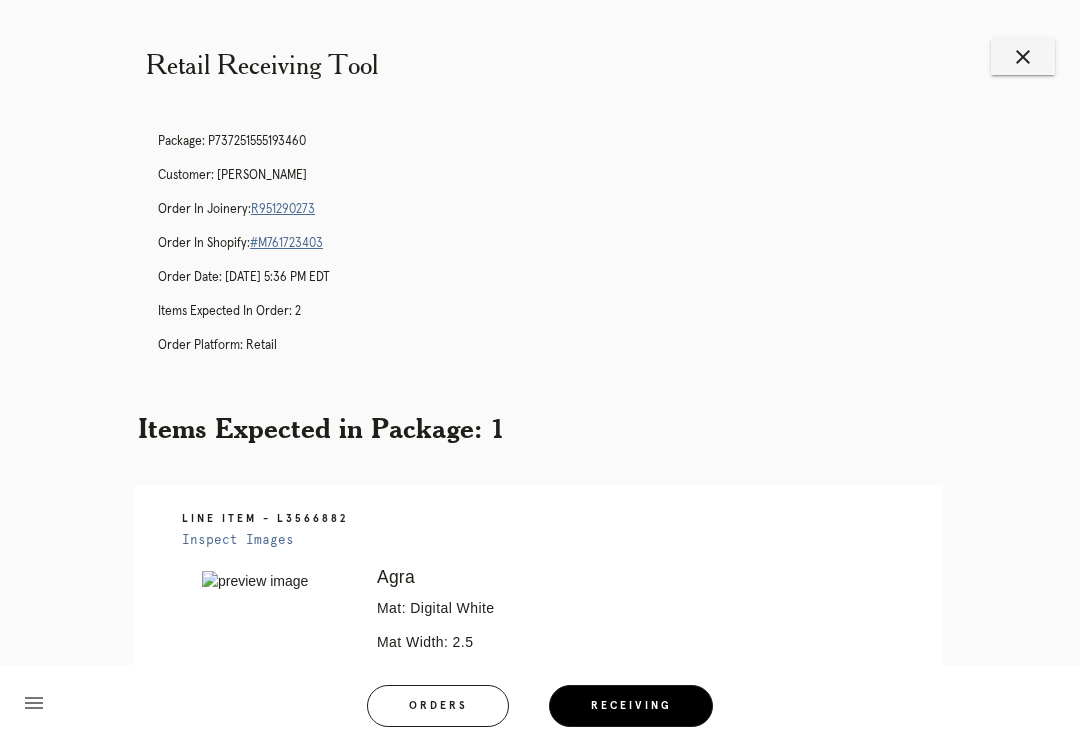 click on "close" at bounding box center [1023, 57] 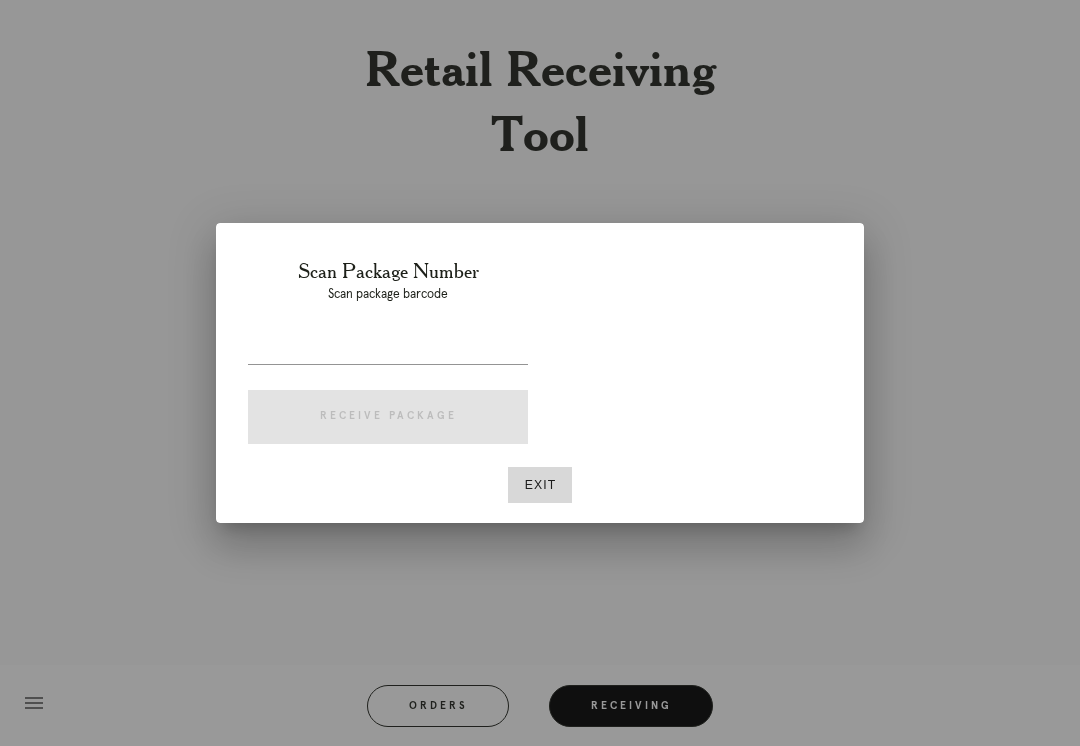 scroll, scrollTop: 0, scrollLeft: 0, axis: both 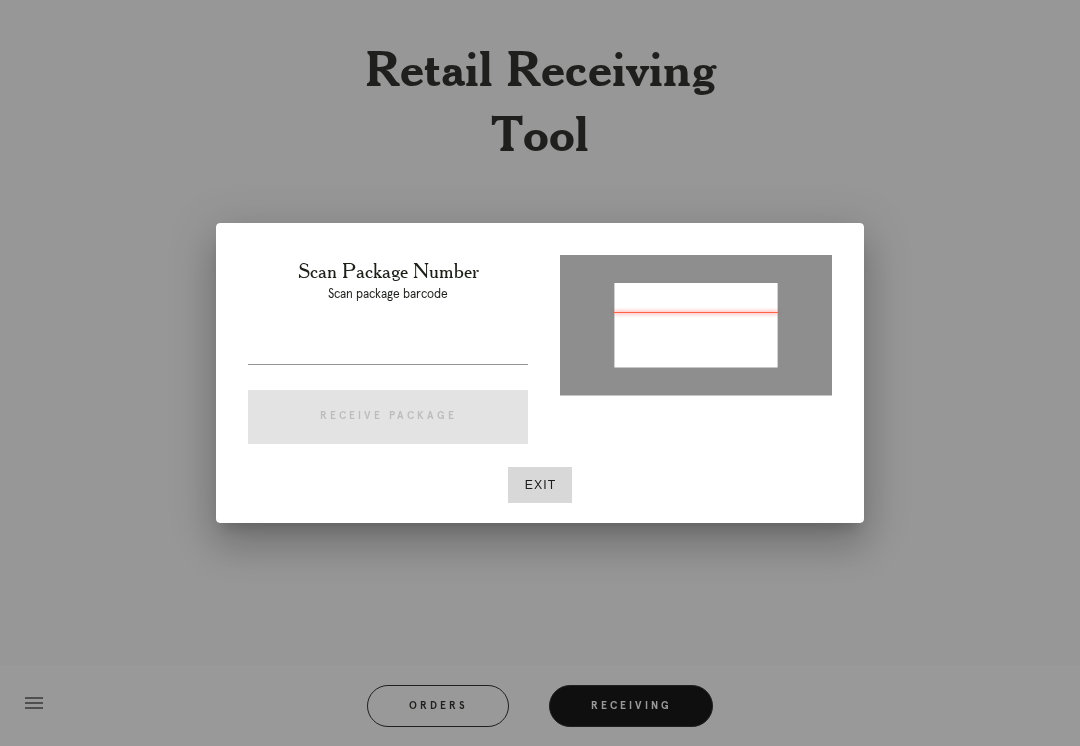 type on "P399825110092505" 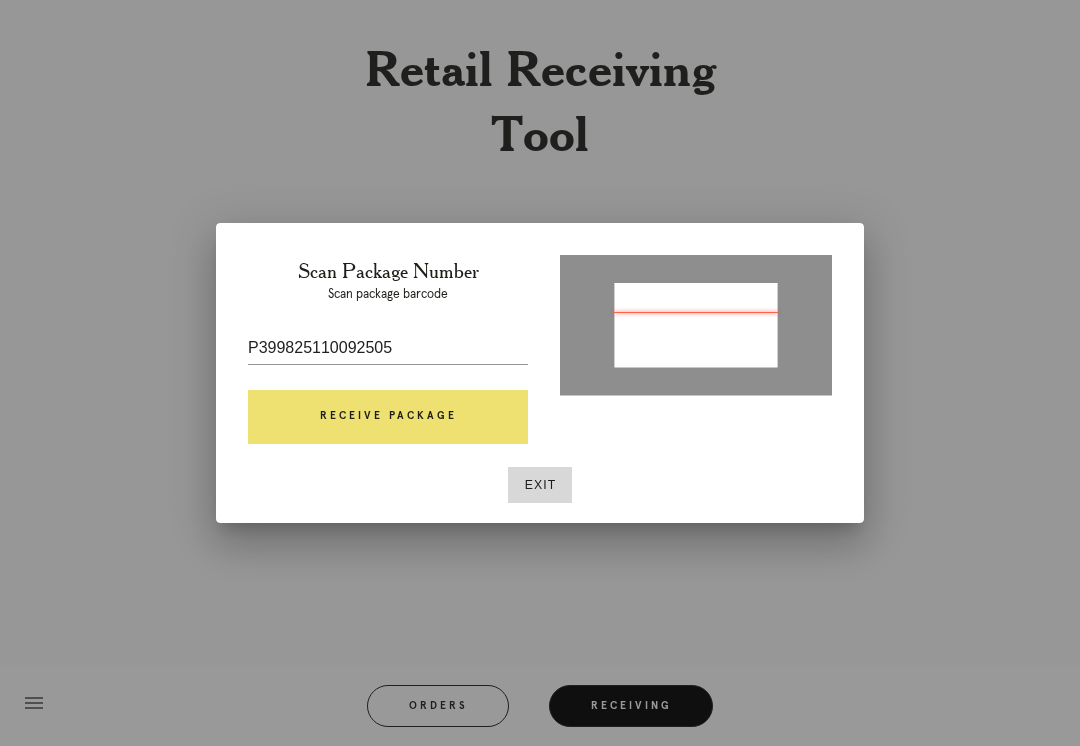 click on "Scan Package Number   Scan package barcode   P399825110092505   Receive Package" at bounding box center (388, 355) 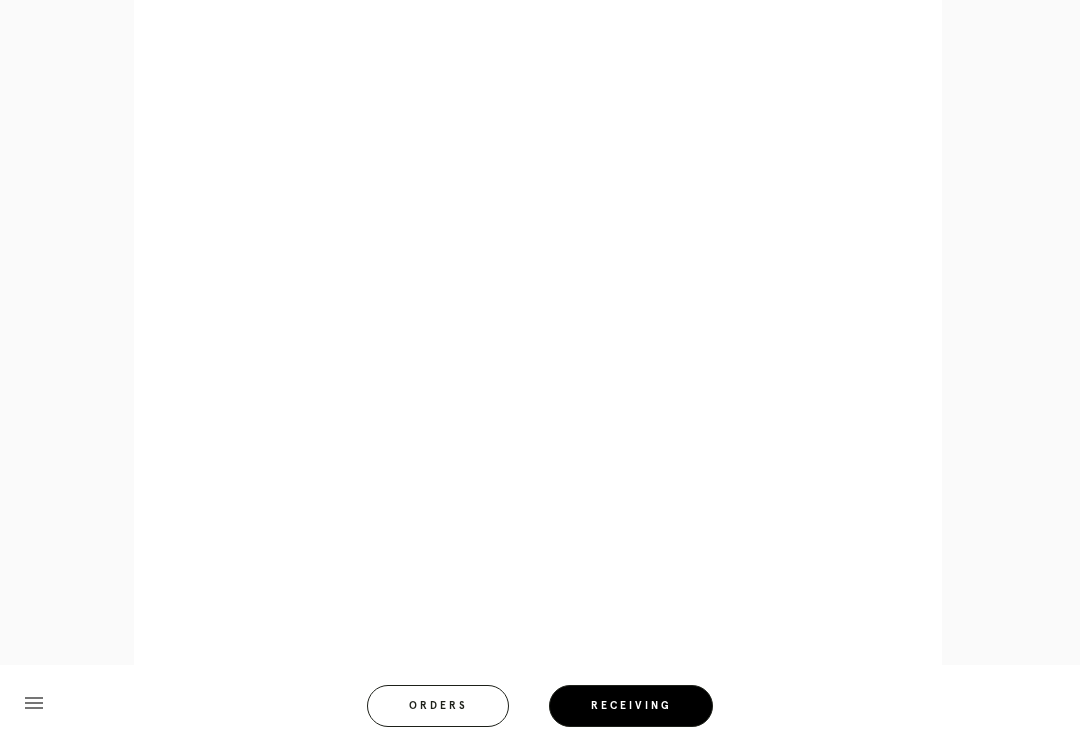 scroll, scrollTop: 892, scrollLeft: 0, axis: vertical 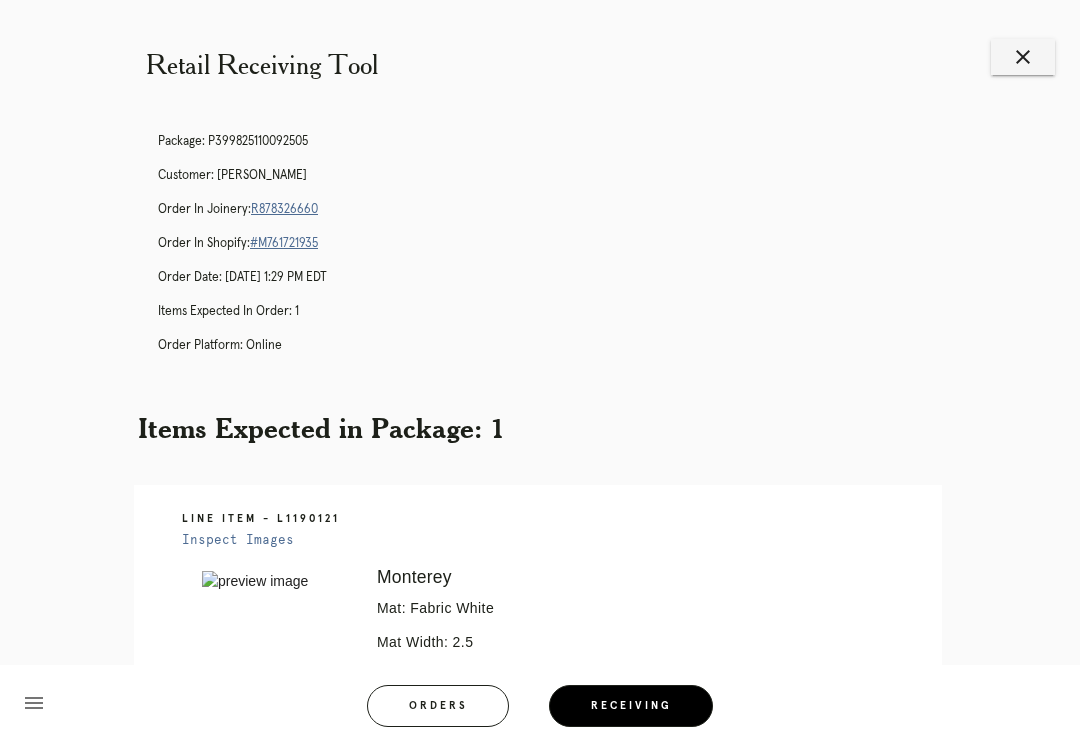 click on "close" at bounding box center [1023, 57] 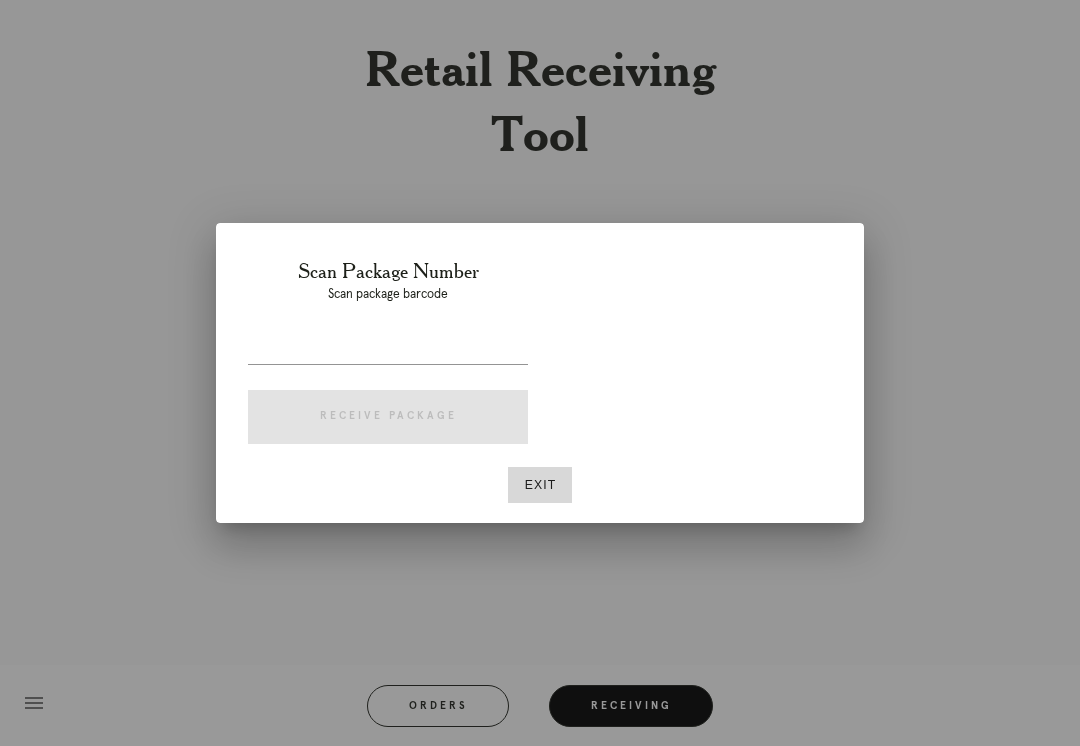 scroll, scrollTop: 0, scrollLeft: 0, axis: both 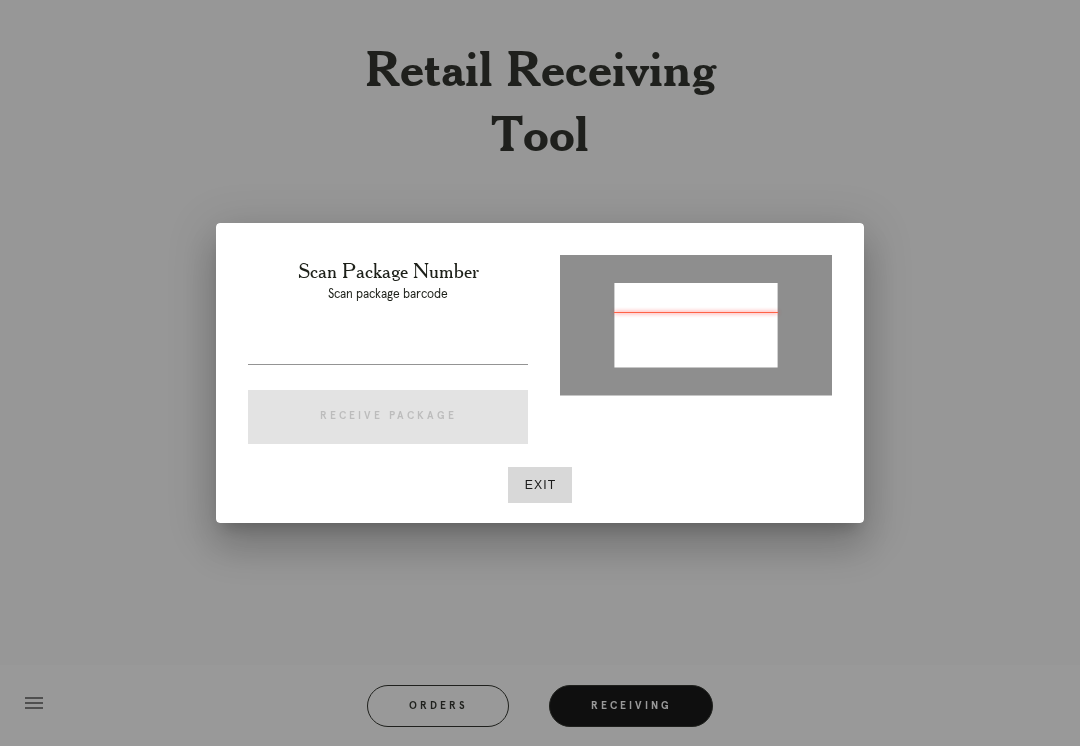 click on "Exit" at bounding box center (540, 485) 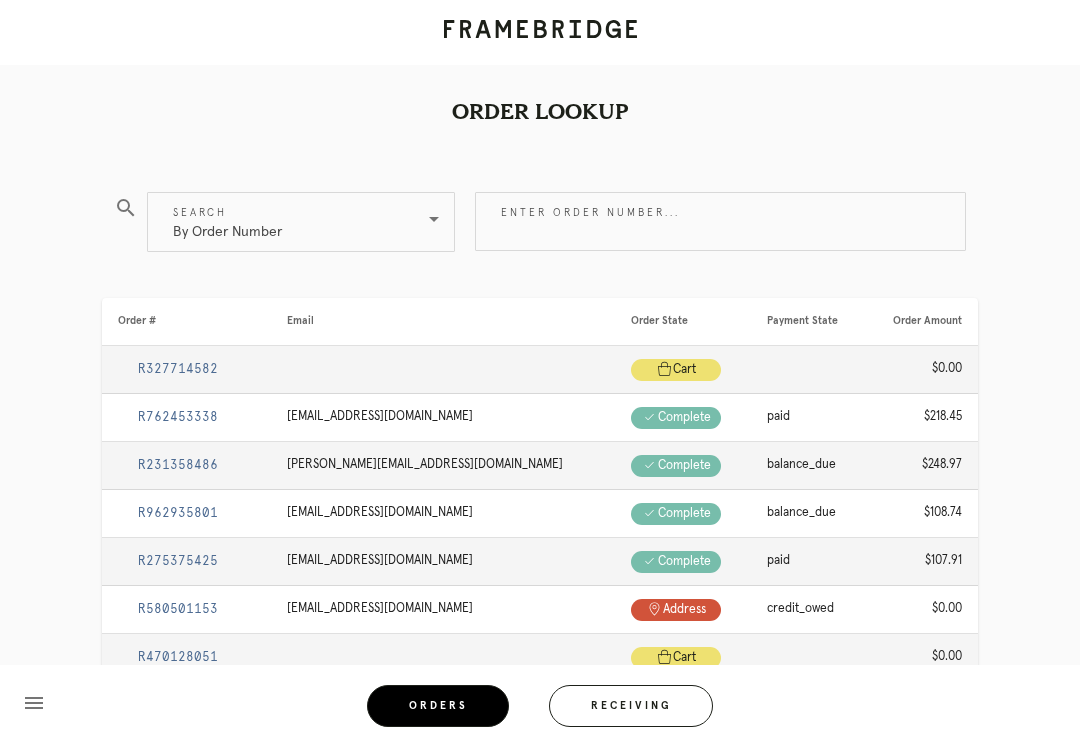 click on "Enter order number..." at bounding box center (720, 221) 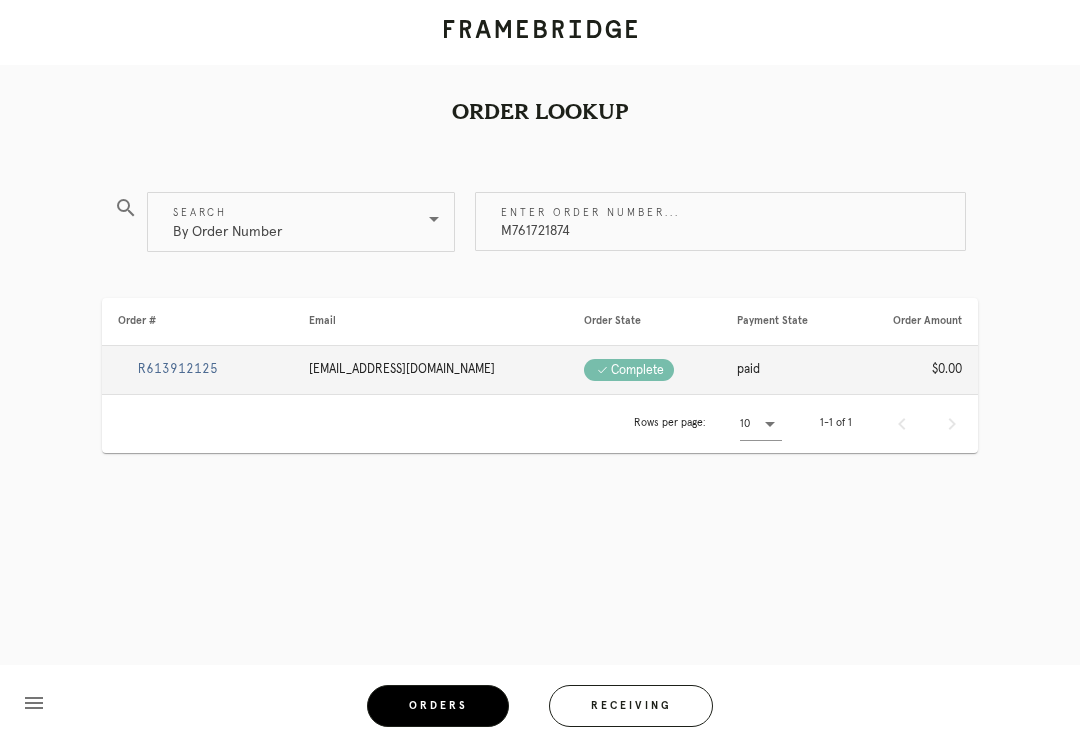 type on "M761721874" 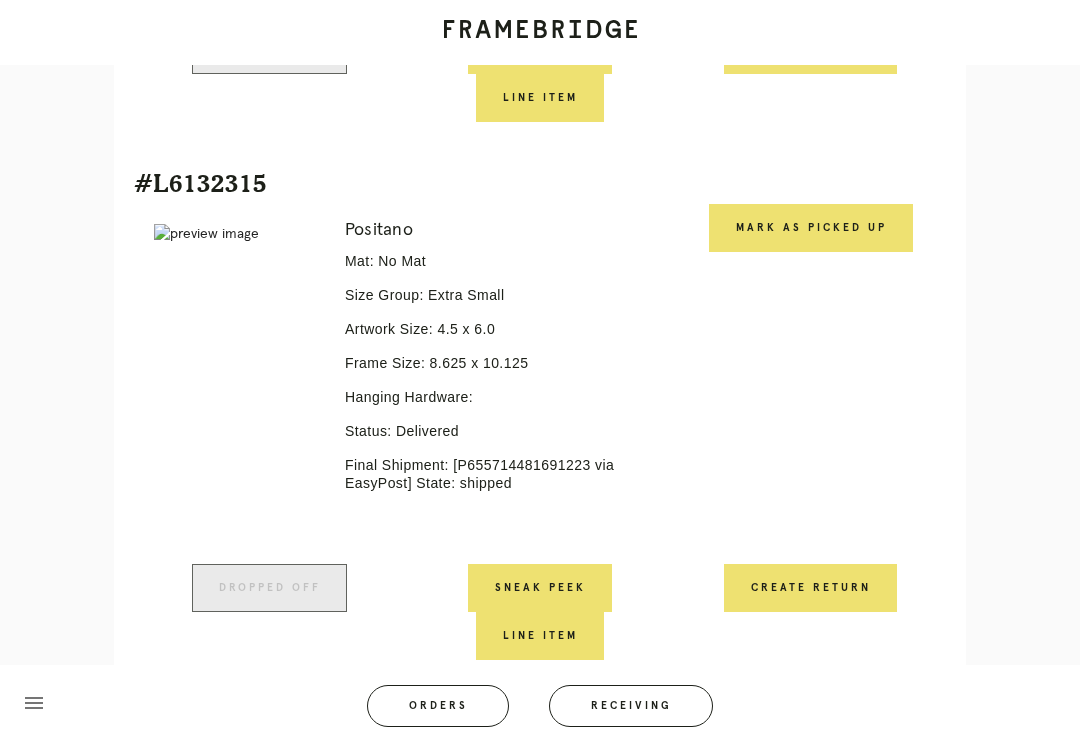 scroll, scrollTop: 1284, scrollLeft: 0, axis: vertical 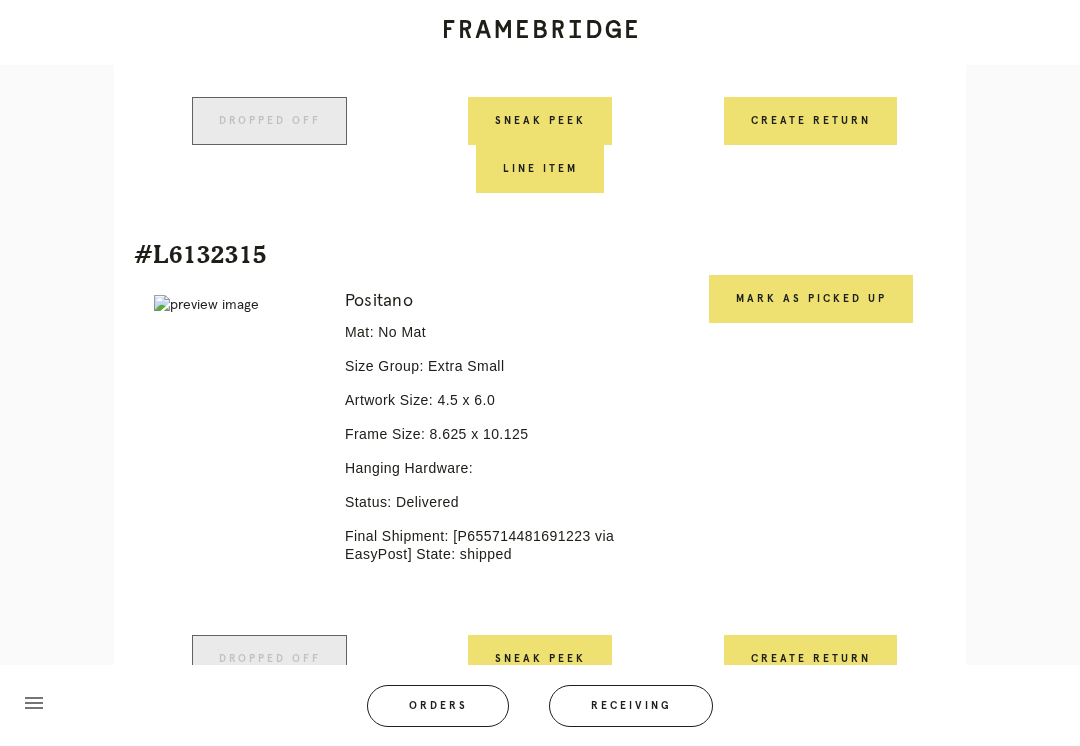 click on "Mark as Picked Up" at bounding box center (811, 299) 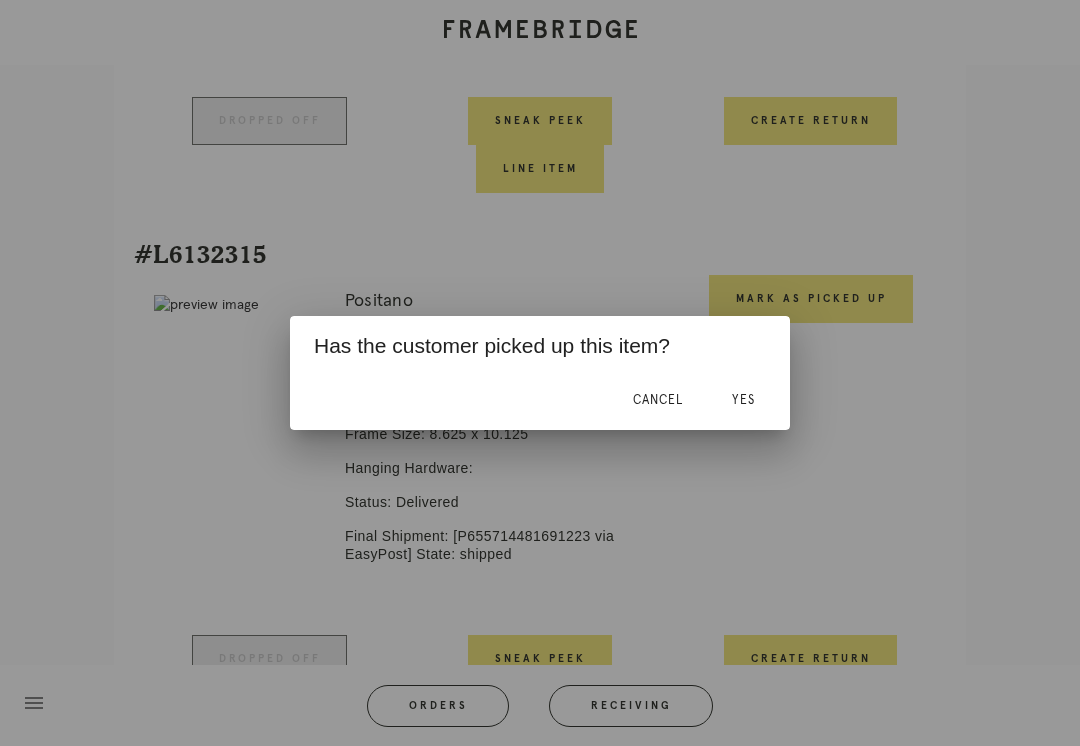 click on "Yes" at bounding box center (743, 400) 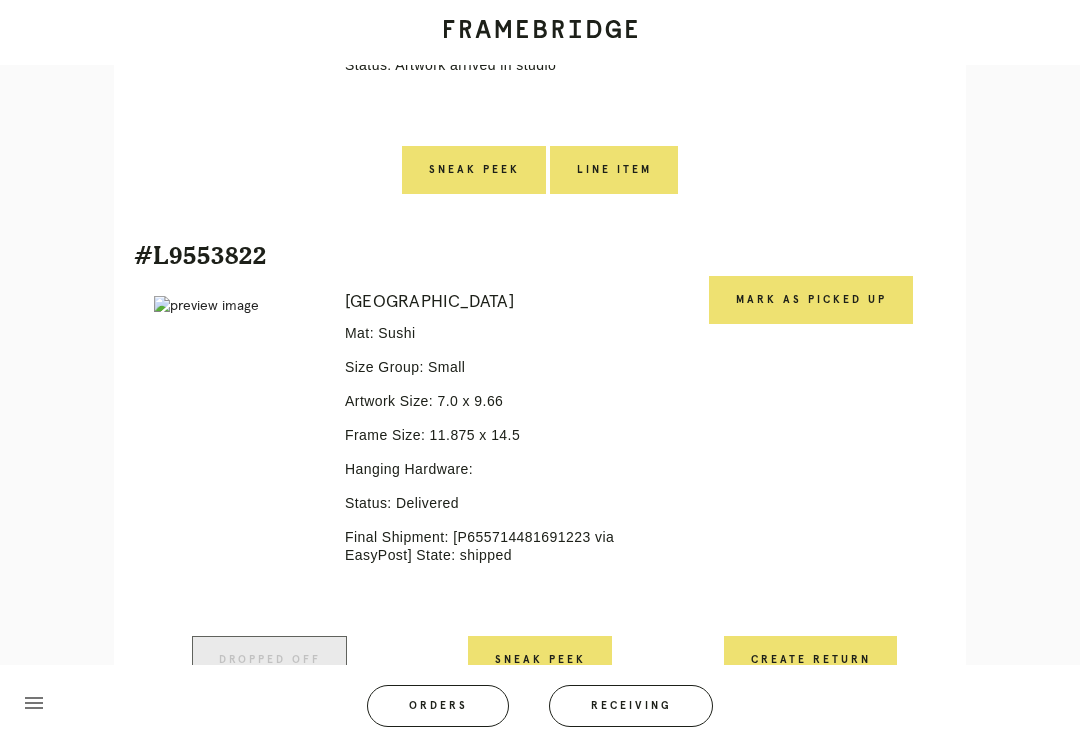 scroll, scrollTop: 750, scrollLeft: 0, axis: vertical 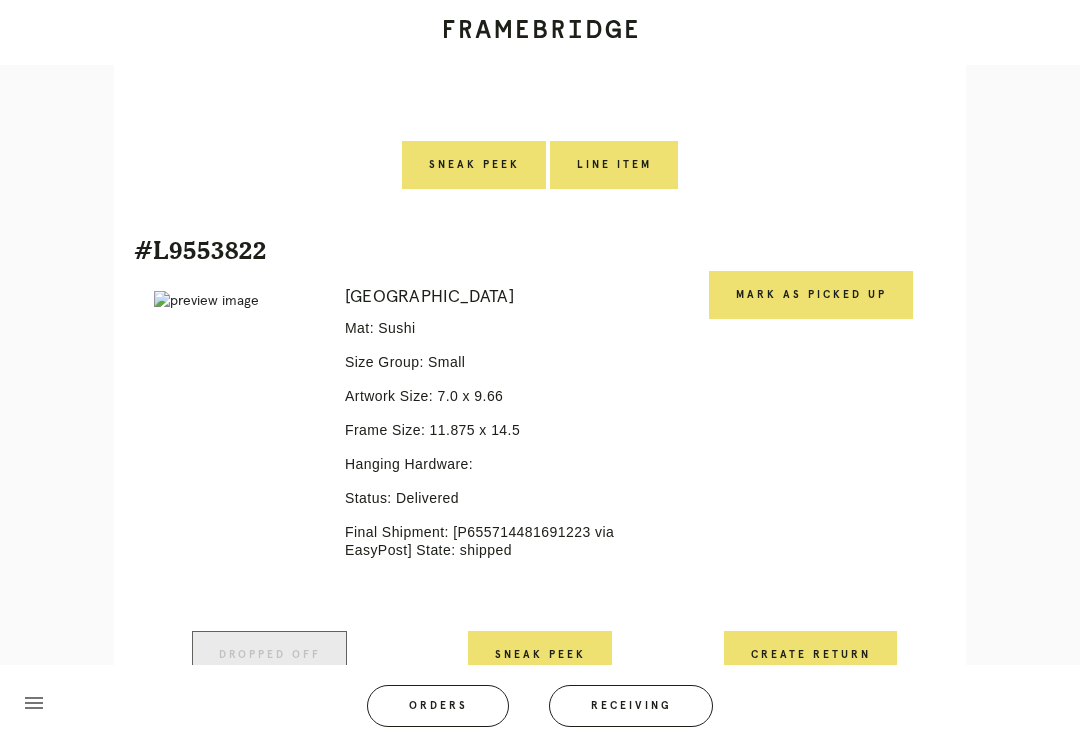 click on "Mark as Picked Up" at bounding box center [811, 295] 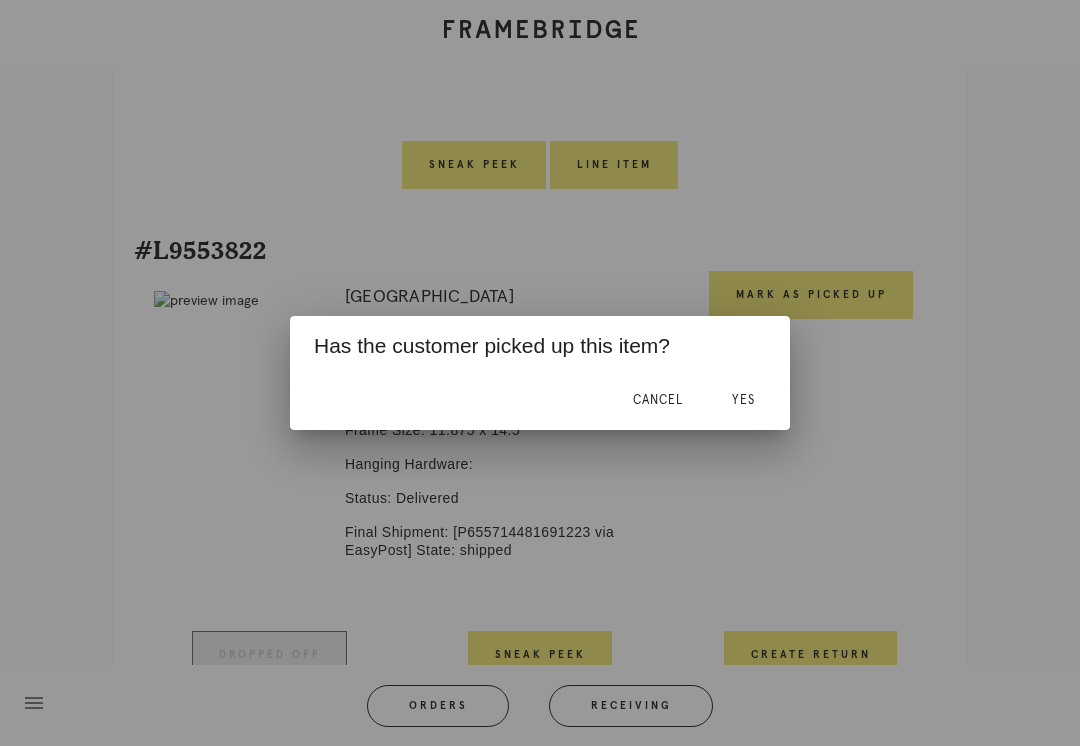 click on "Yes" at bounding box center [743, 400] 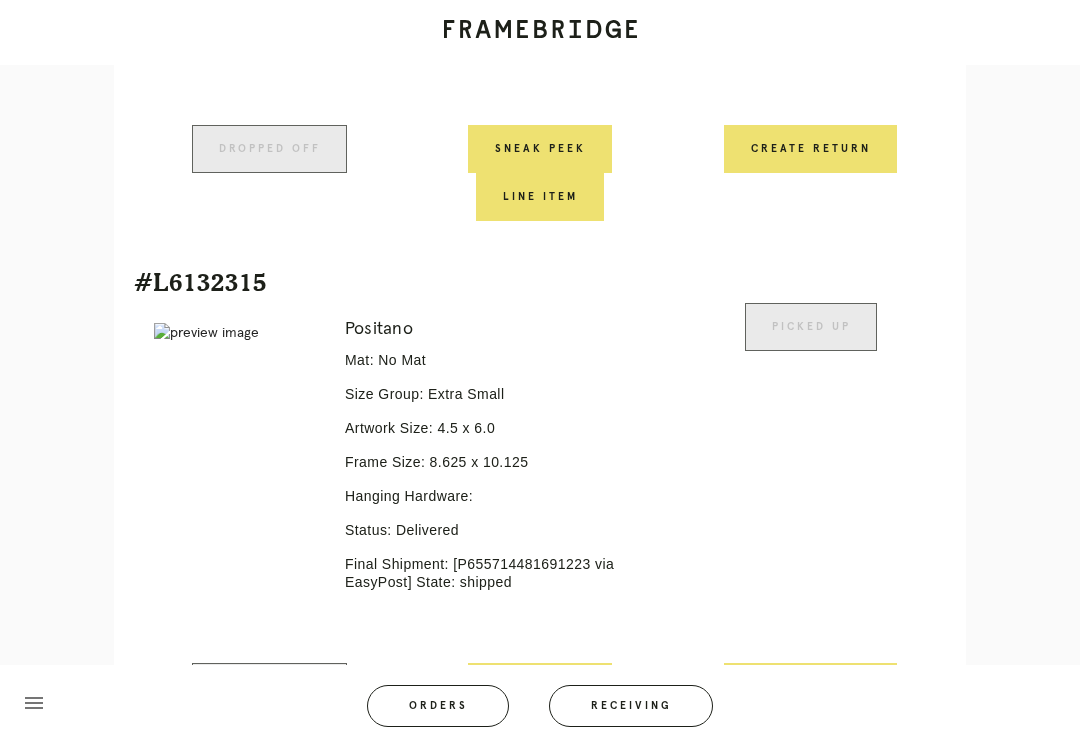 scroll, scrollTop: 1397, scrollLeft: 0, axis: vertical 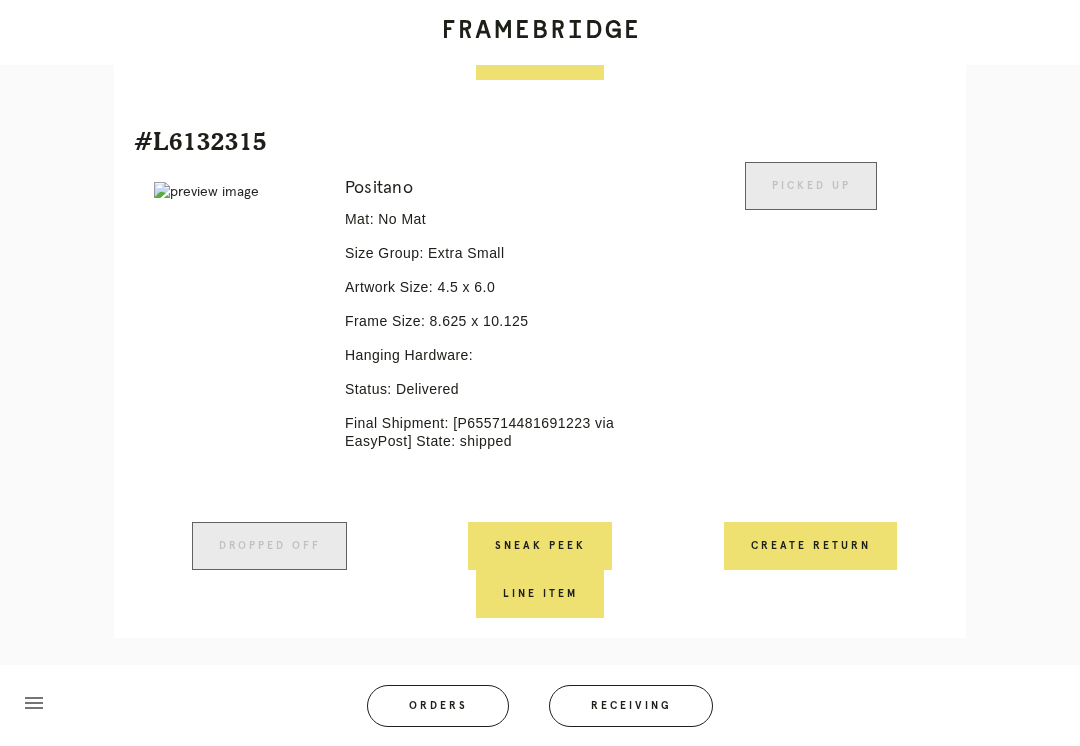 click on "Orders" at bounding box center (438, 706) 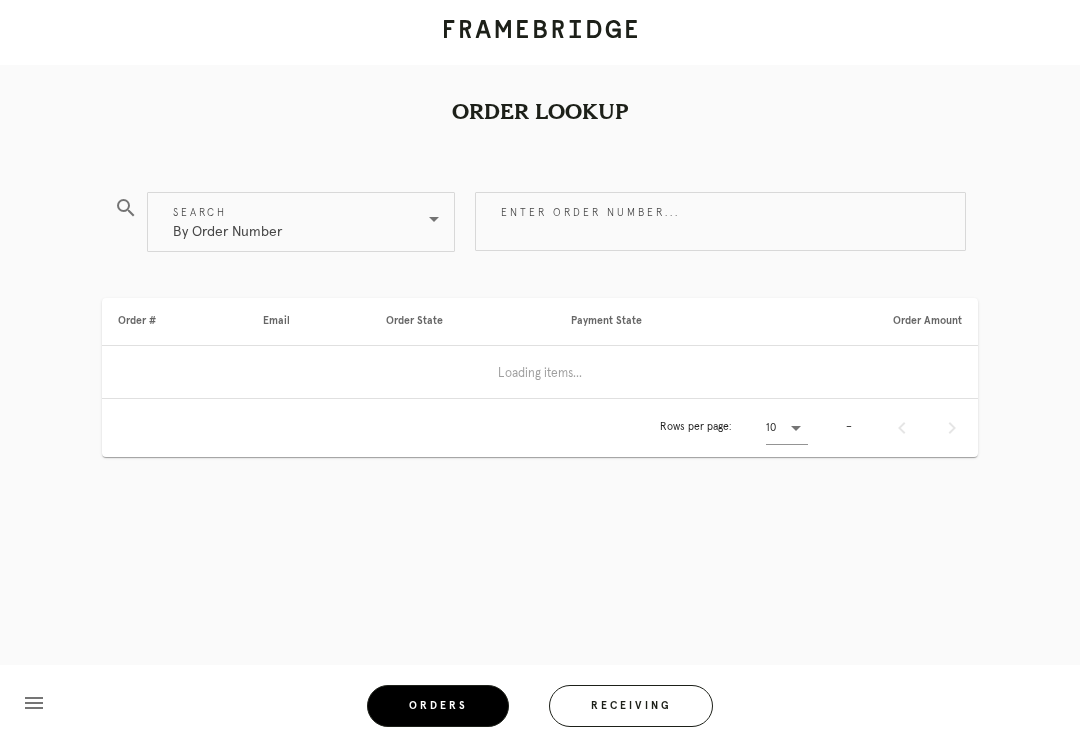 click on "Receiving" at bounding box center (631, 706) 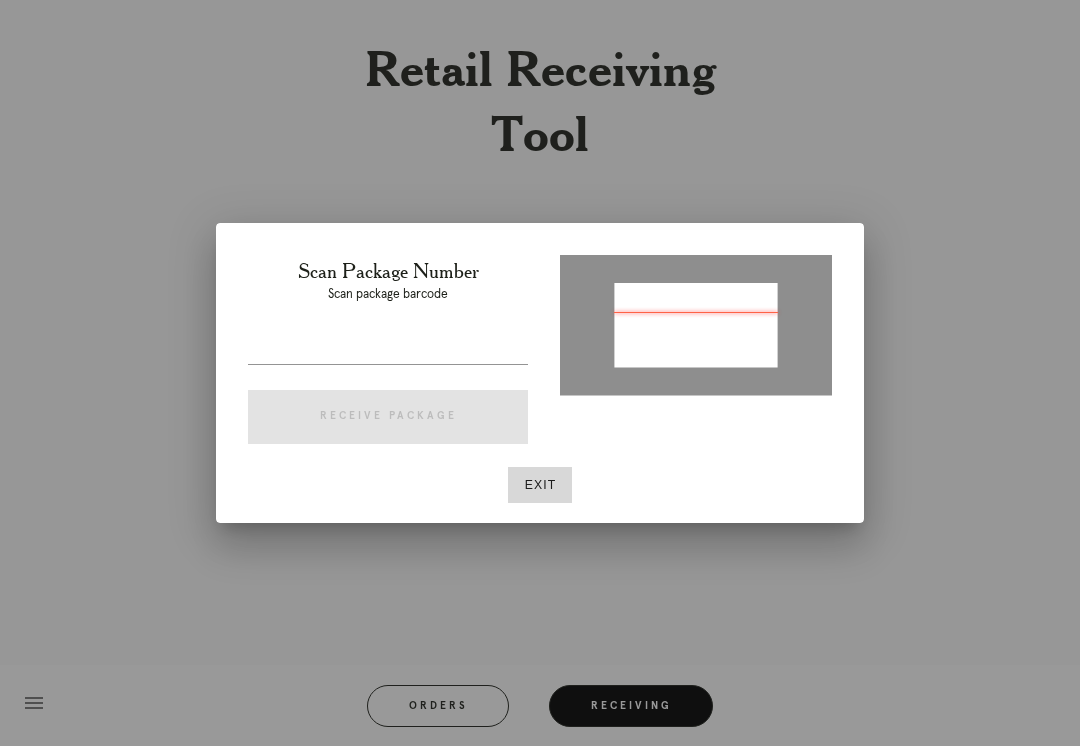click on "Scan Package Number   Scan package barcode     Receive Package
Exit" at bounding box center [540, 373] 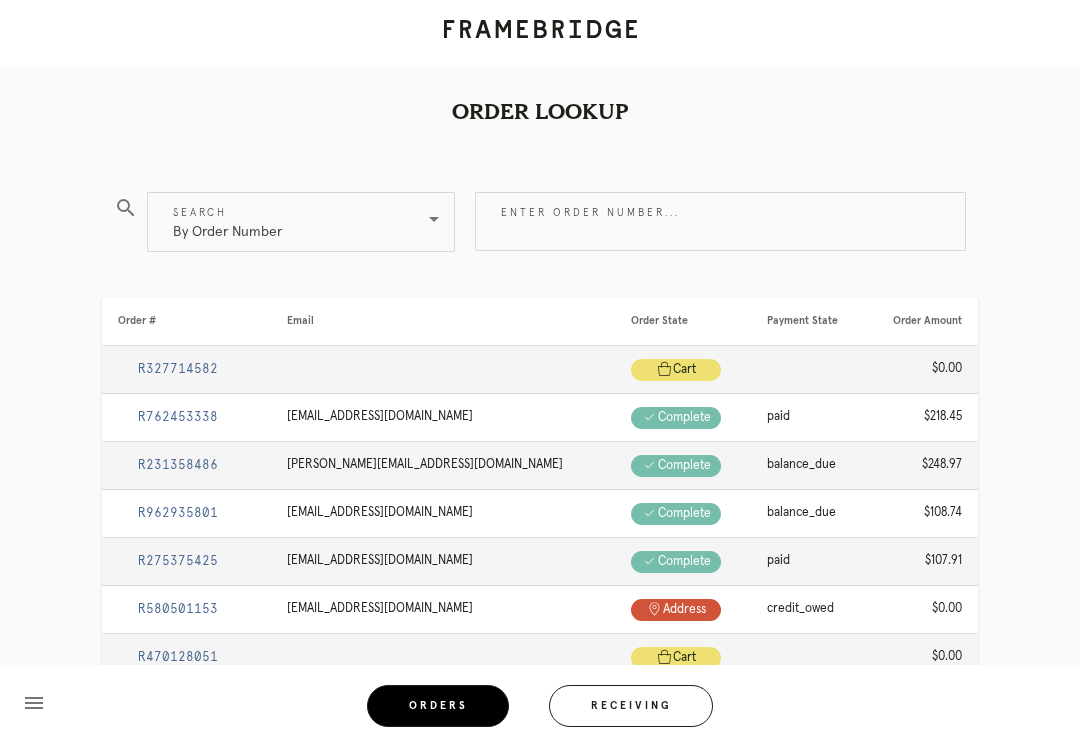 click on "Enter order number..." at bounding box center (720, 221) 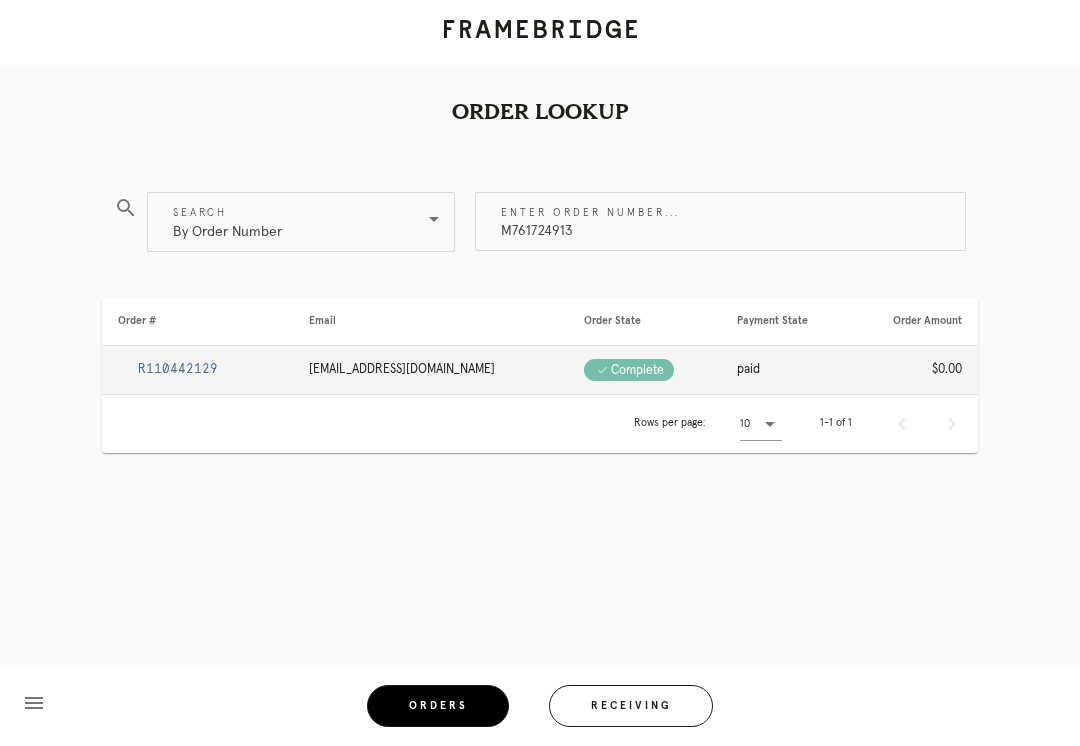 type on "M761724913" 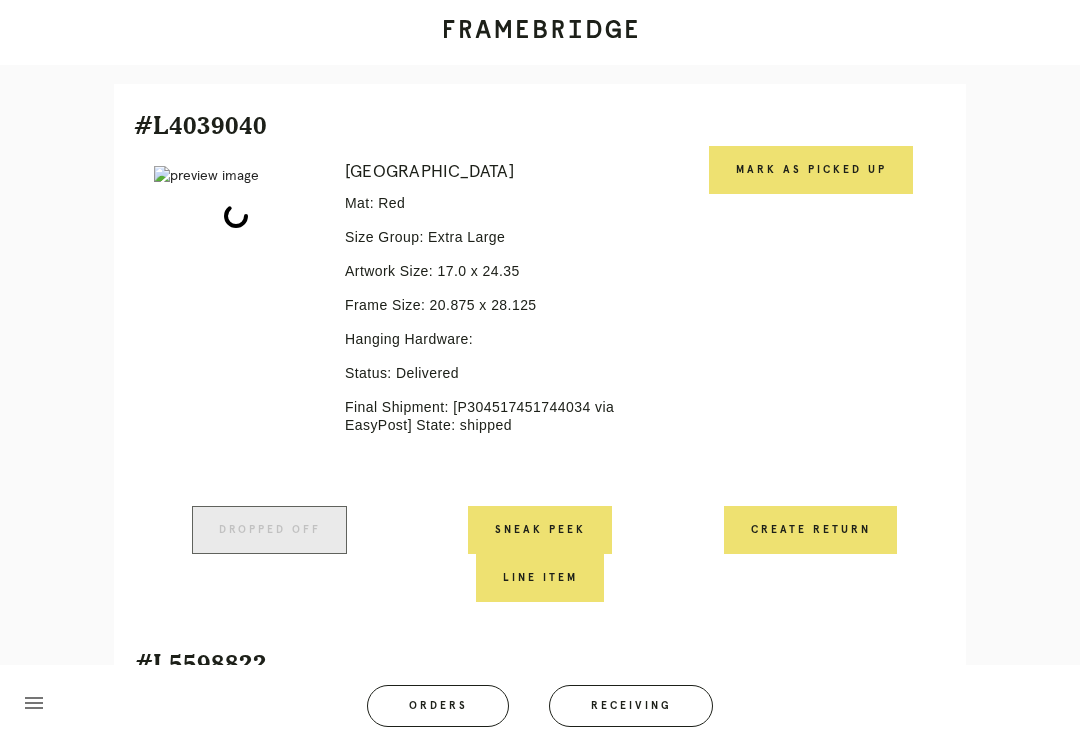 scroll, scrollTop: 404, scrollLeft: 0, axis: vertical 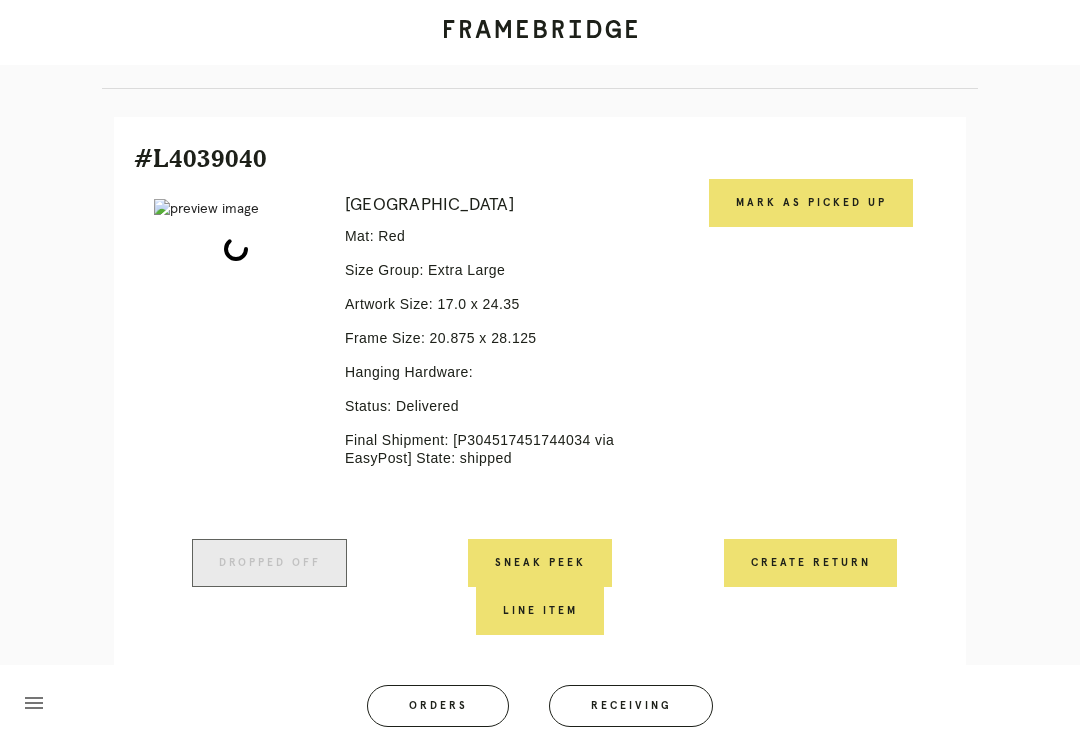 click on "Mark as Picked Up" at bounding box center (811, 203) 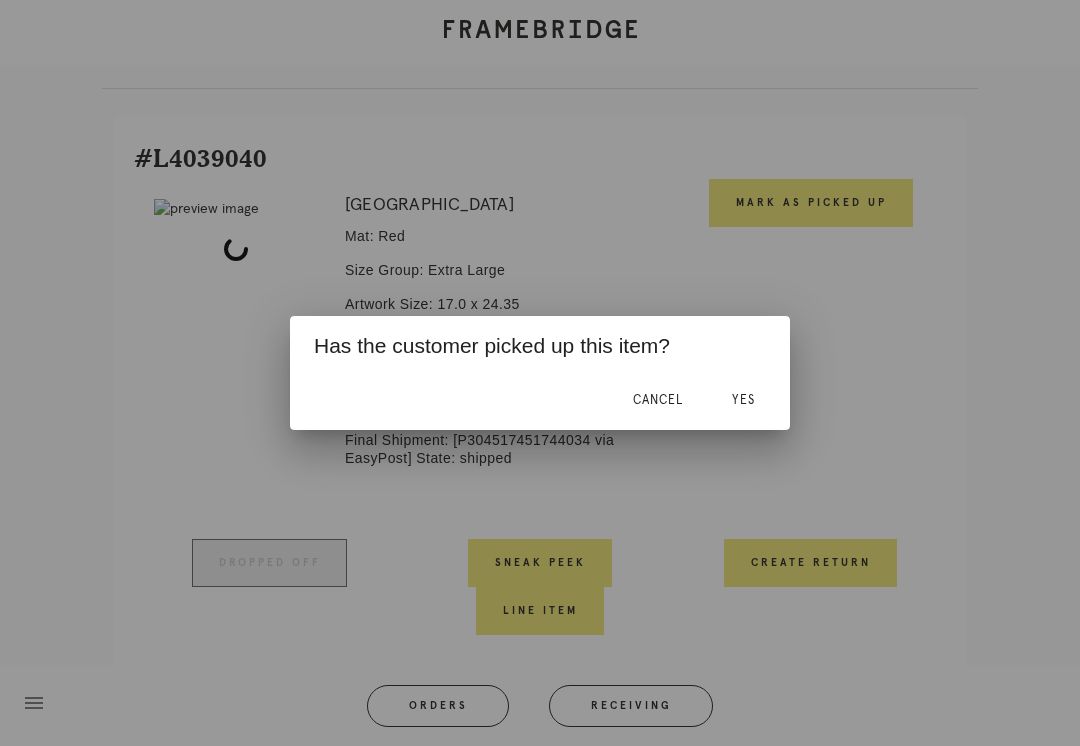 click on "Yes" at bounding box center [743, 400] 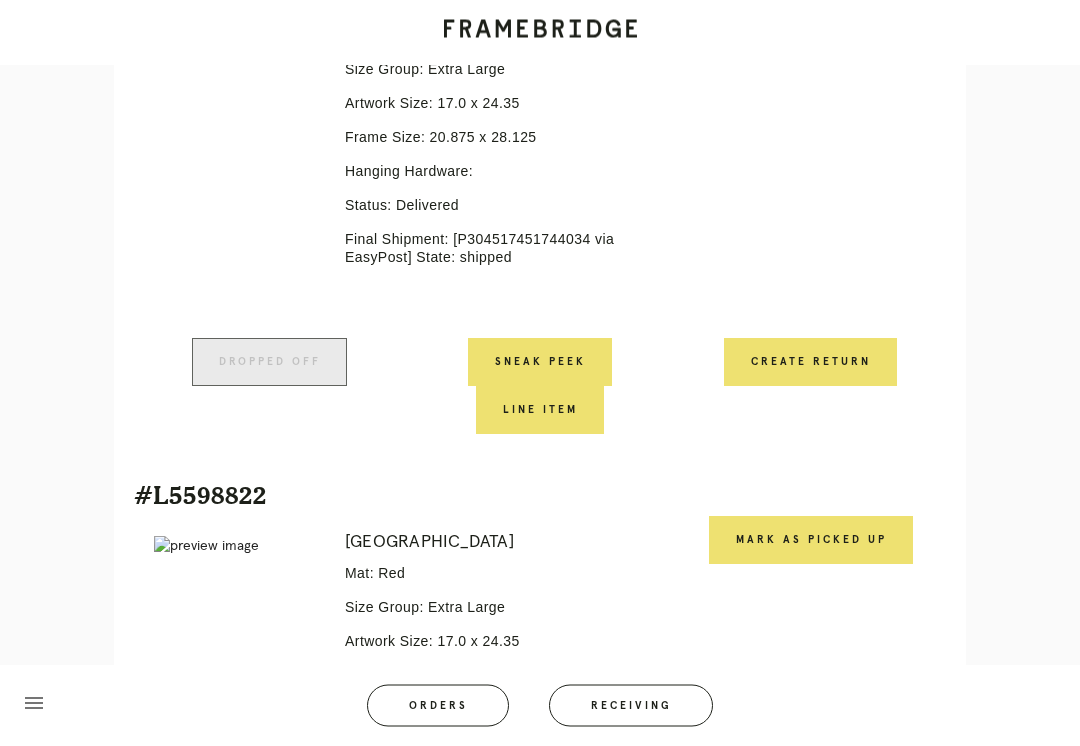 scroll, scrollTop: 957, scrollLeft: 0, axis: vertical 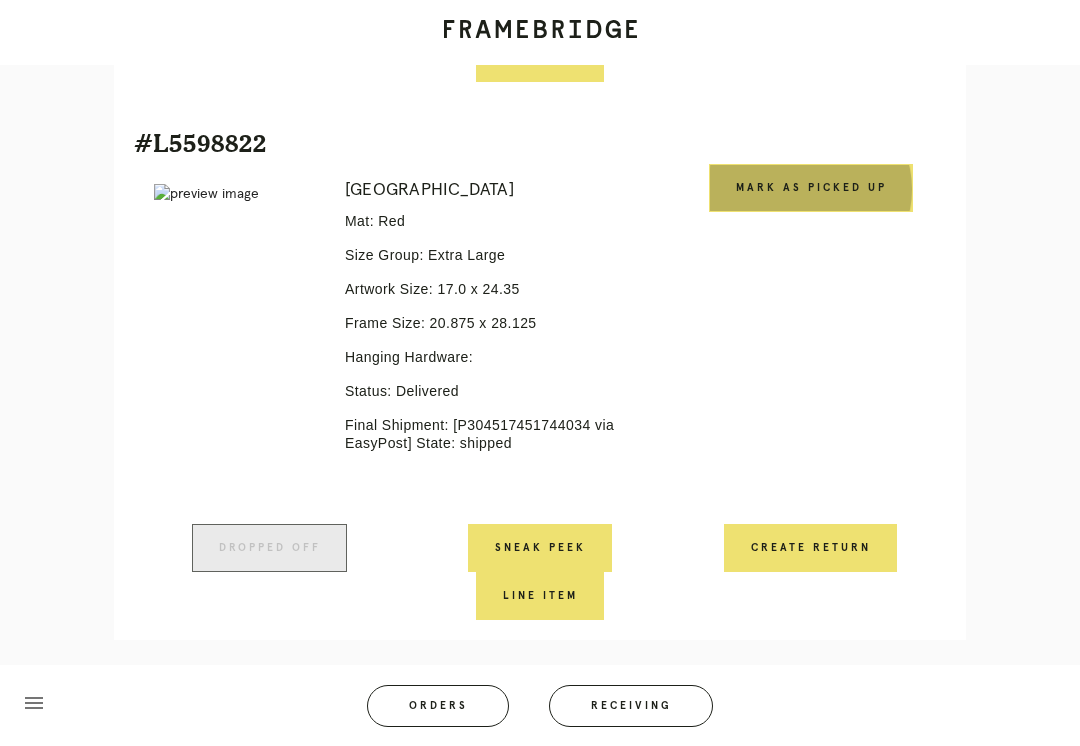 click on "#L5598822" at bounding box center (540, 143) 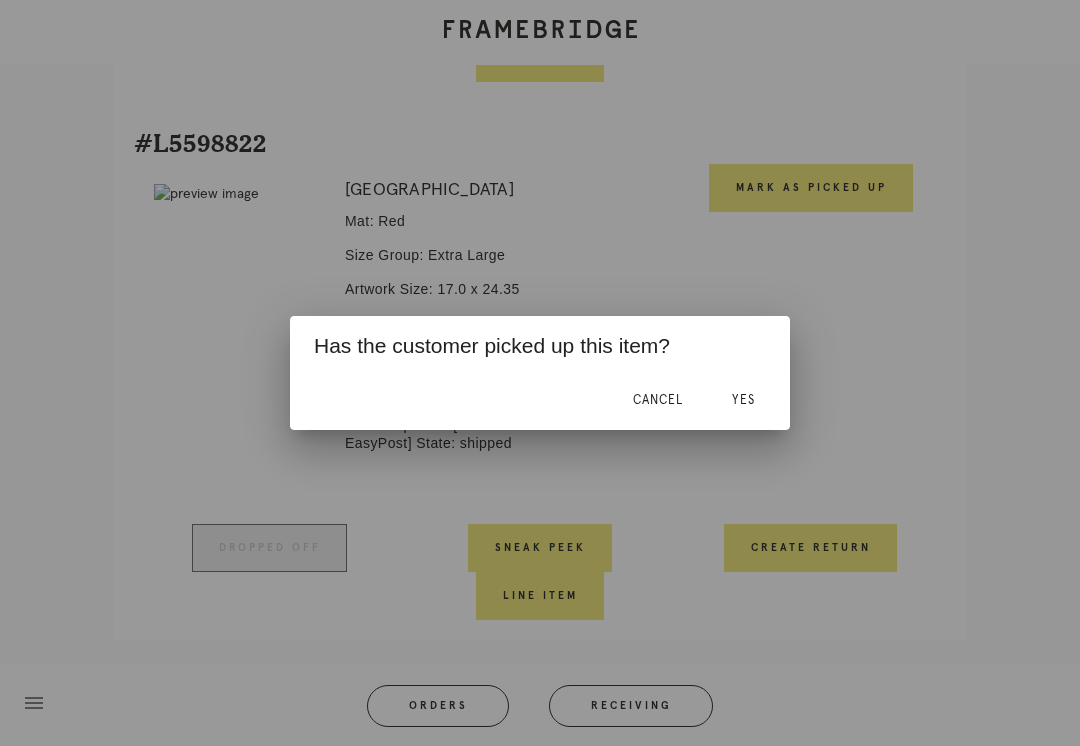 click on "Yes" at bounding box center (743, 400) 